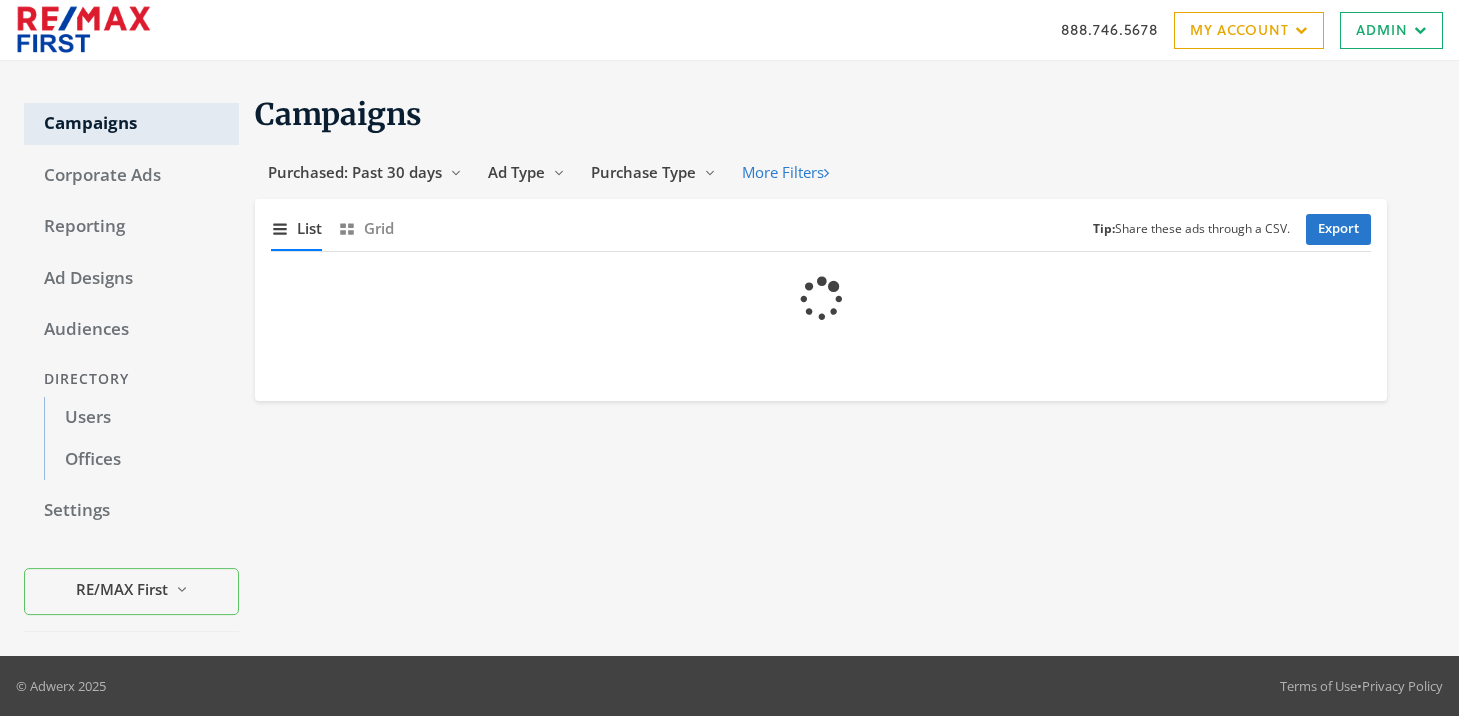 scroll, scrollTop: 0, scrollLeft: 0, axis: both 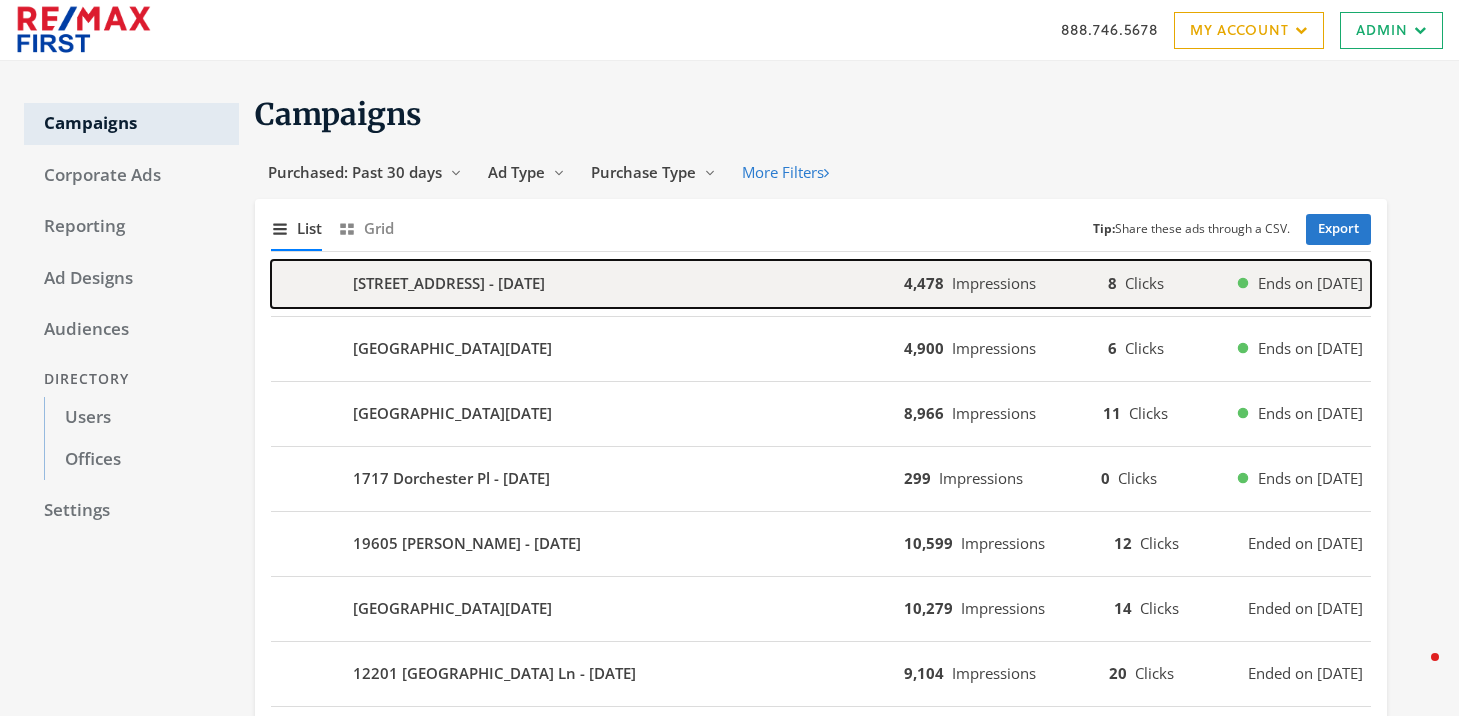 click on "[STREET_ADDRESS] - [DATE]" at bounding box center [449, 283] 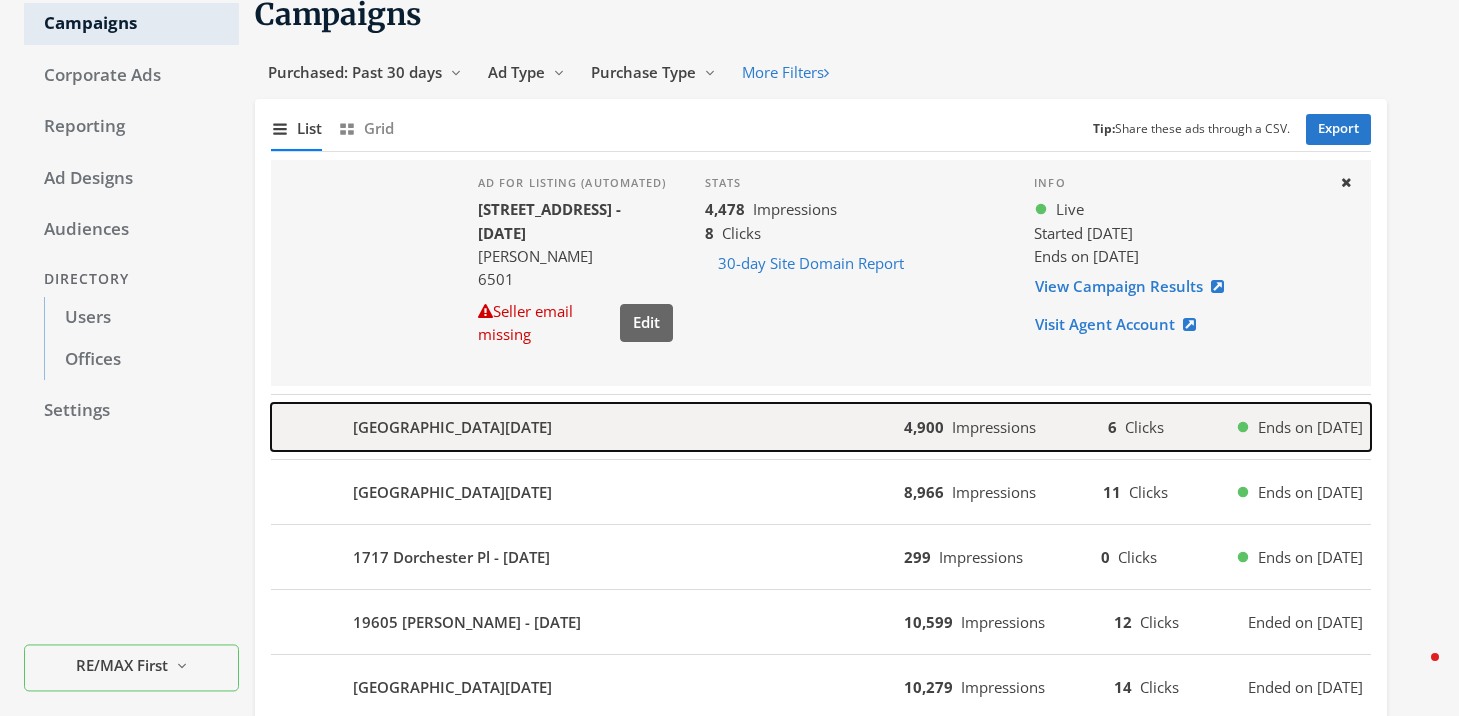 click on "[GEOGRAPHIC_DATA][DATE]" at bounding box center (587, 427) 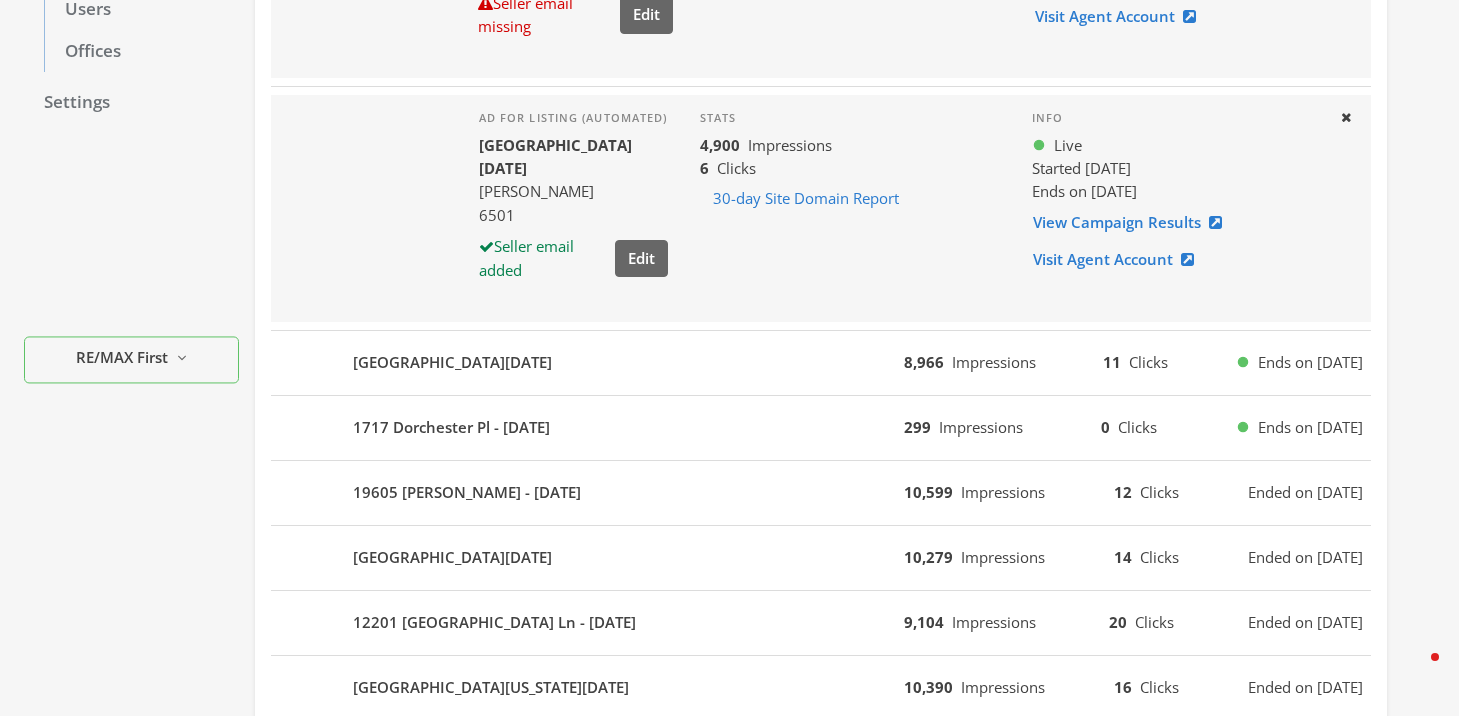 scroll, scrollTop: 407, scrollLeft: 0, axis: vertical 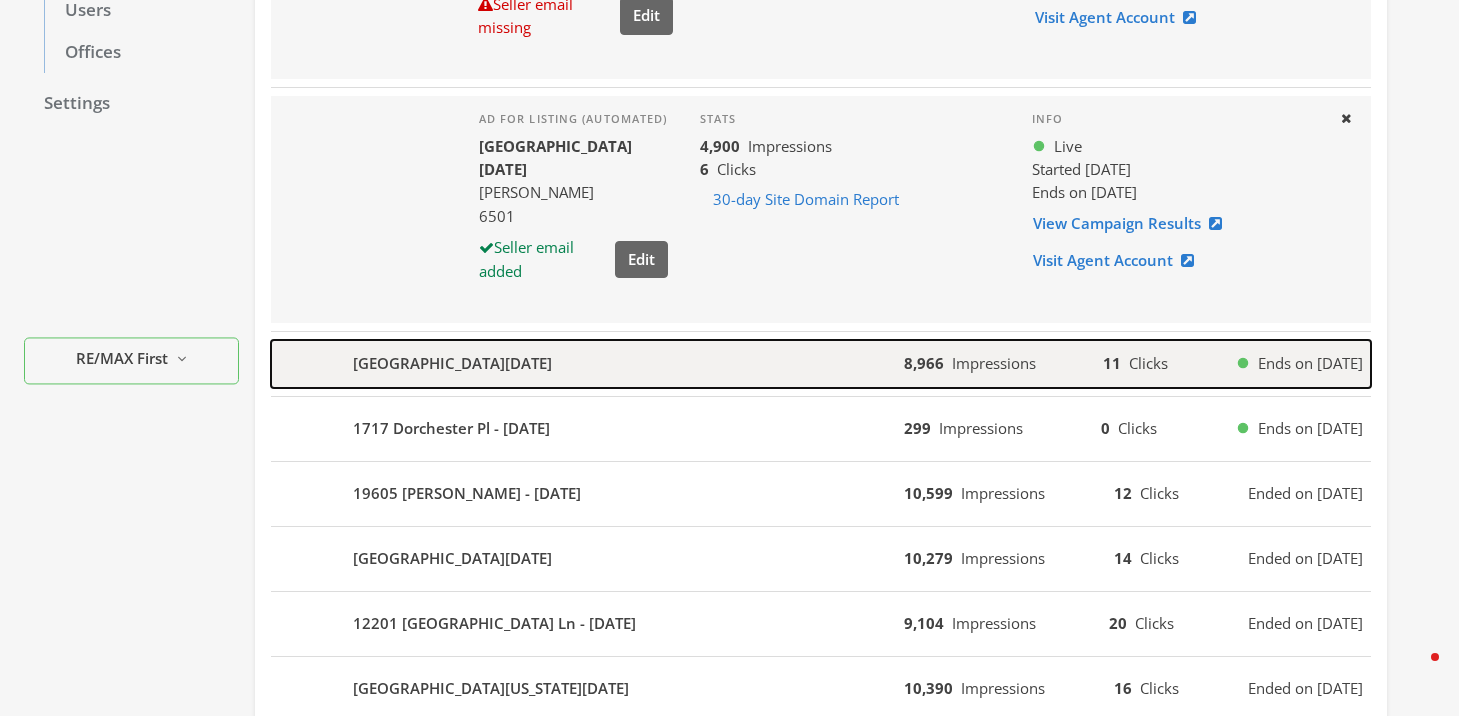 click on "[GEOGRAPHIC_DATA][DATE]" at bounding box center [452, 363] 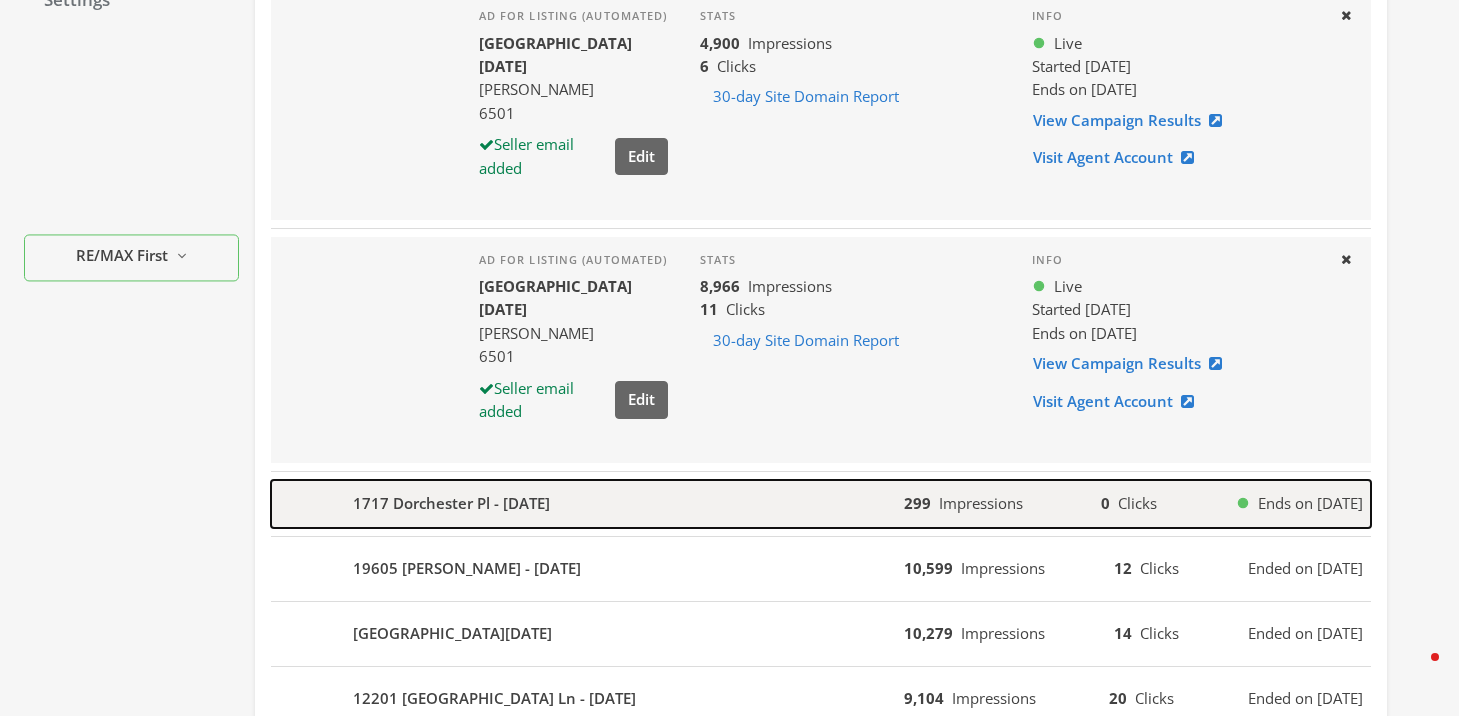 click on "1717 Dorchester Pl - 2025-07-20" at bounding box center (587, 504) 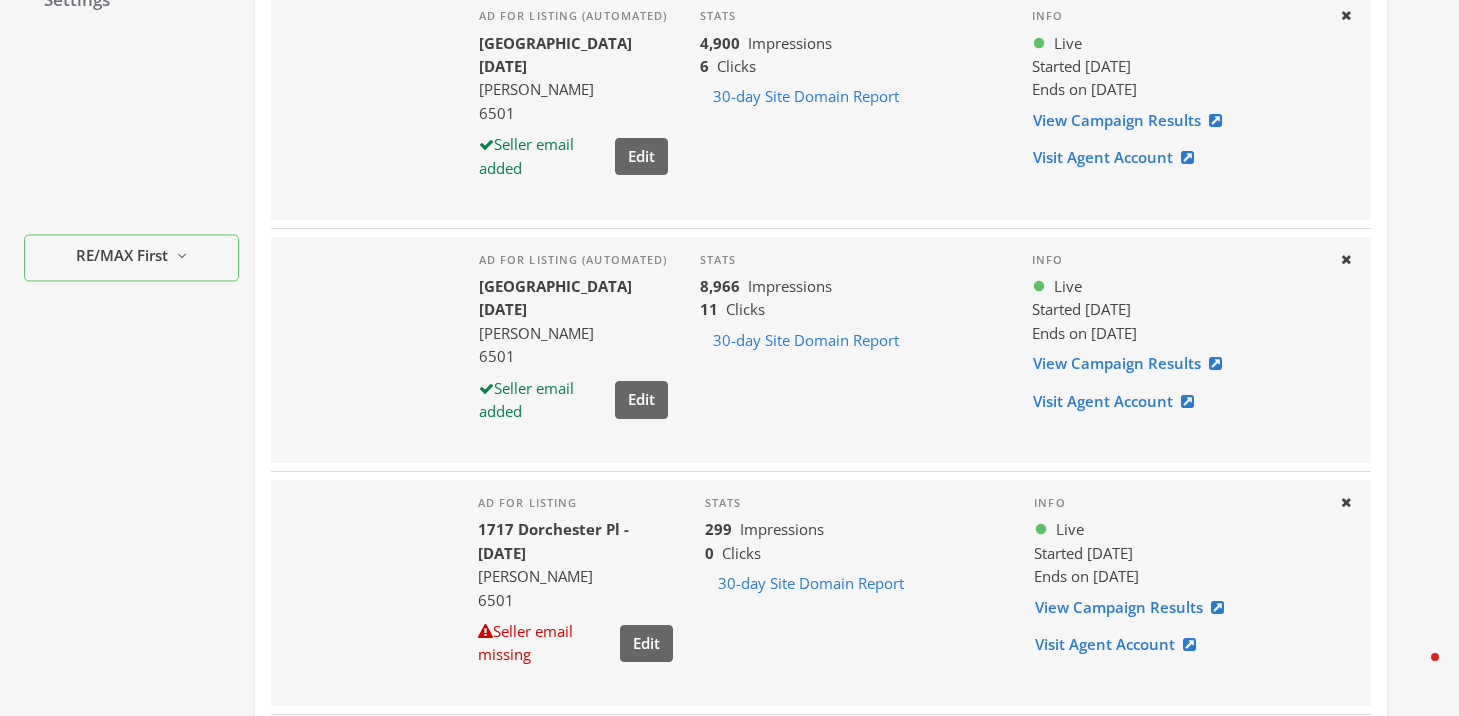 scroll, scrollTop: 649, scrollLeft: 0, axis: vertical 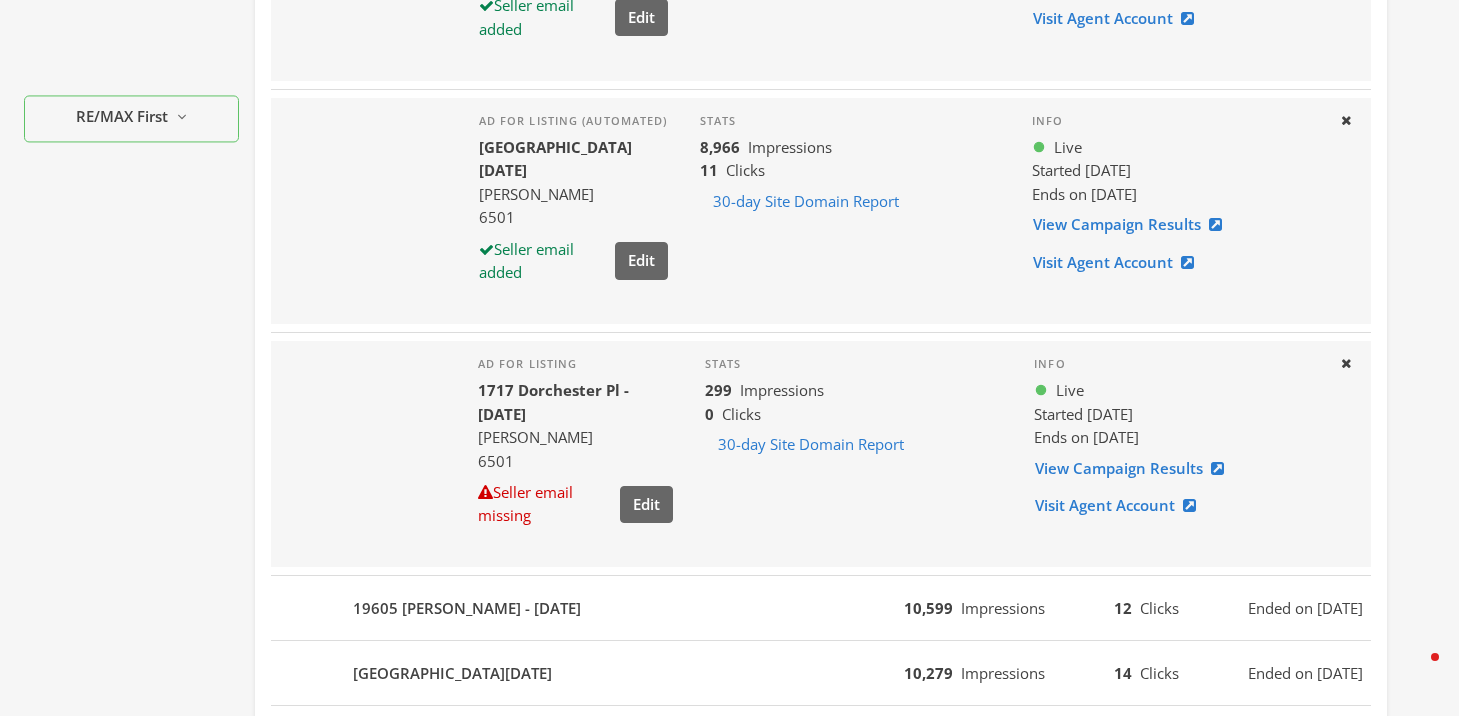 click on "4608 NW 162nd St - 2025-07-16 10,279 Impressions 14 Clicks Ended on 7/23/25" at bounding box center (821, 673) 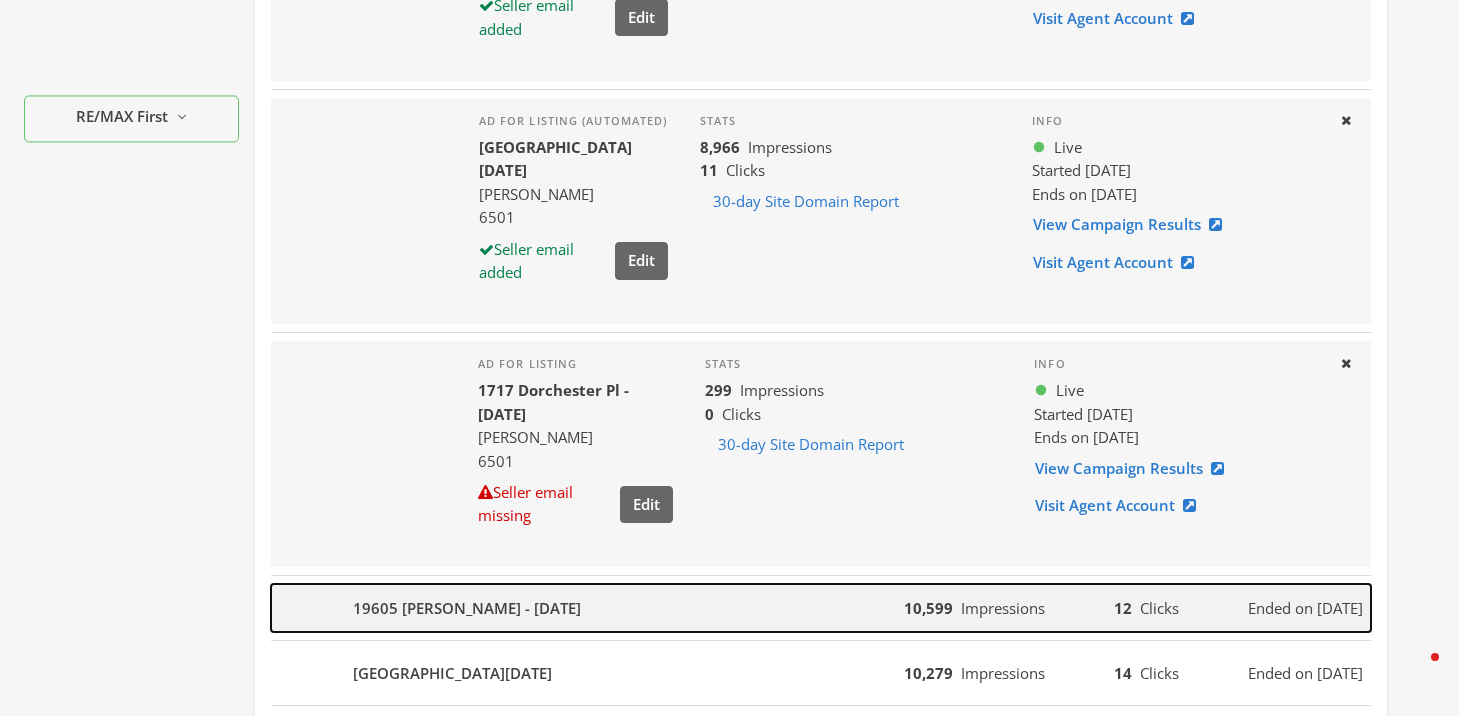 click on "19605 Talavera Ln - 2025-07-17" at bounding box center [587, 608] 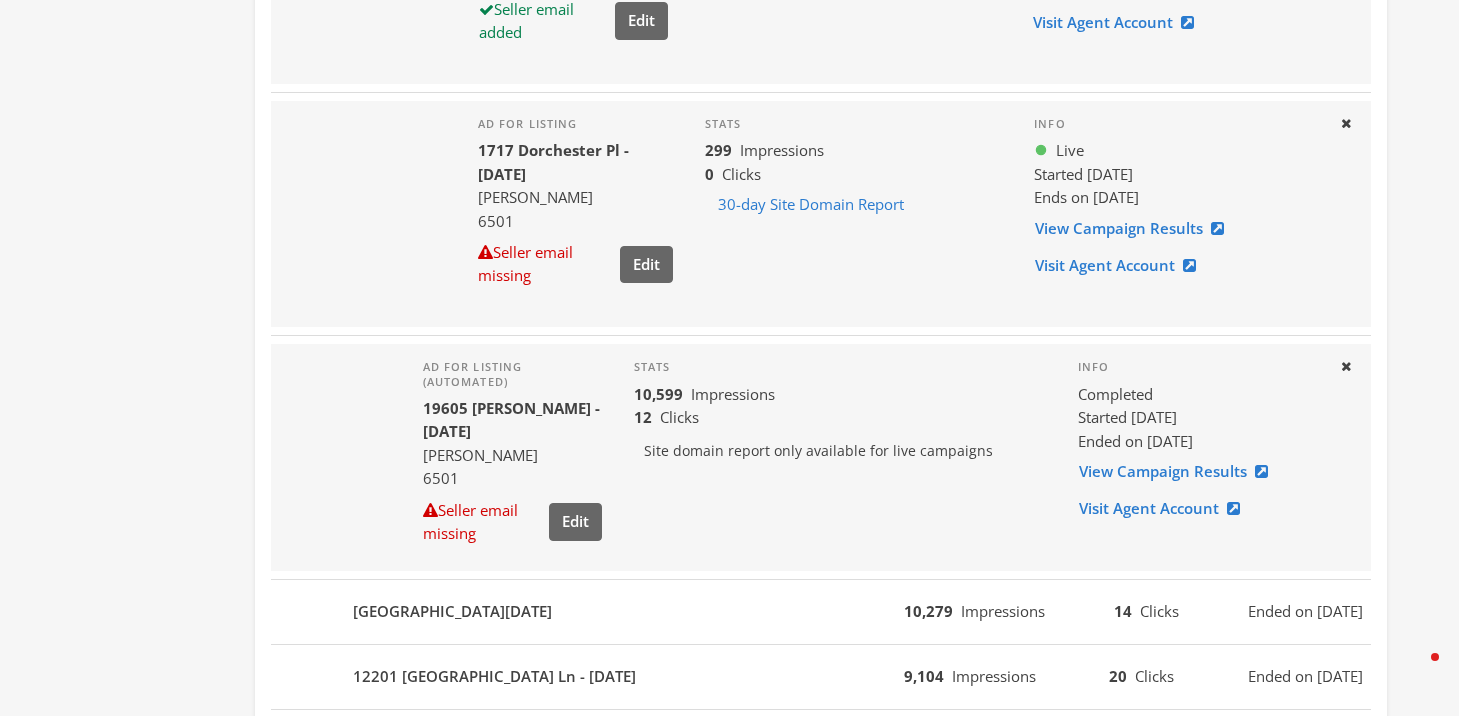 scroll, scrollTop: 886, scrollLeft: 0, axis: vertical 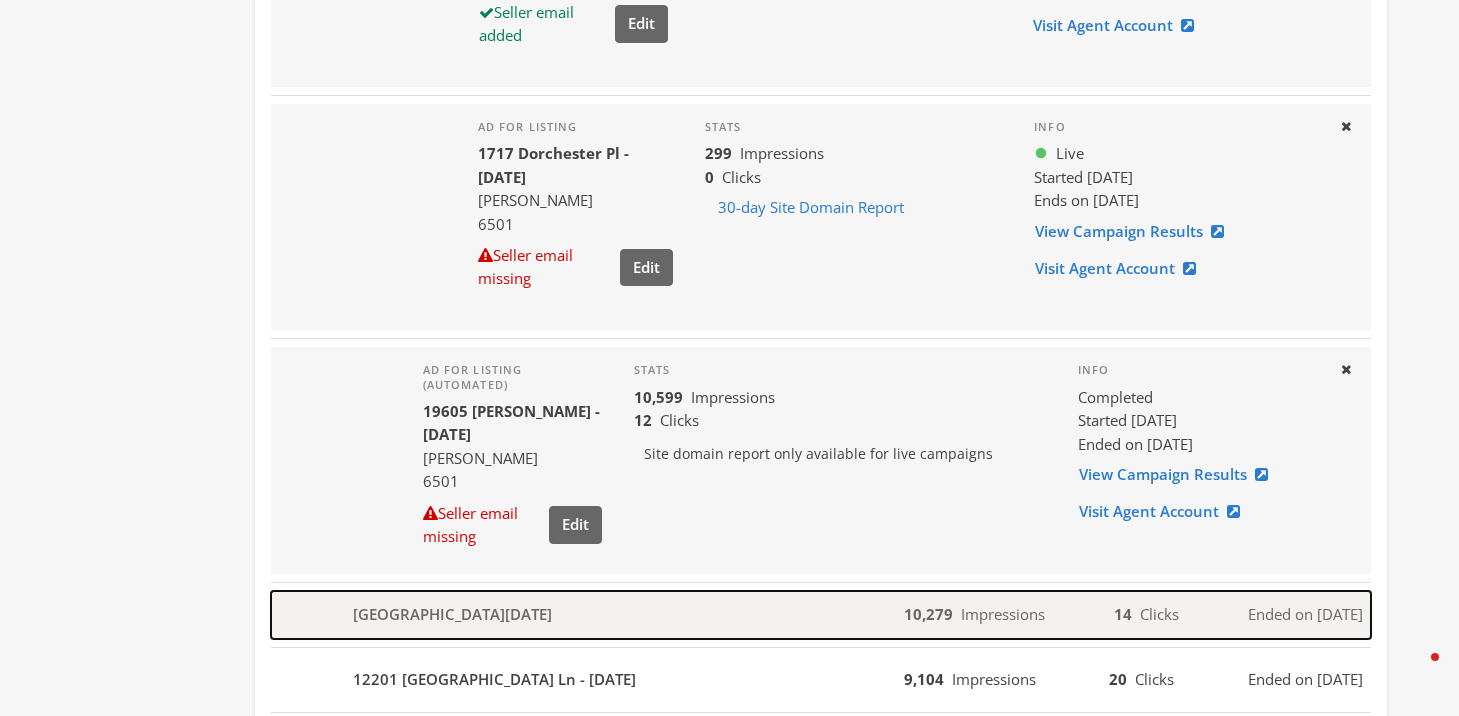 click on "4608 NW 162nd St - 2025-07-16" at bounding box center [452, 614] 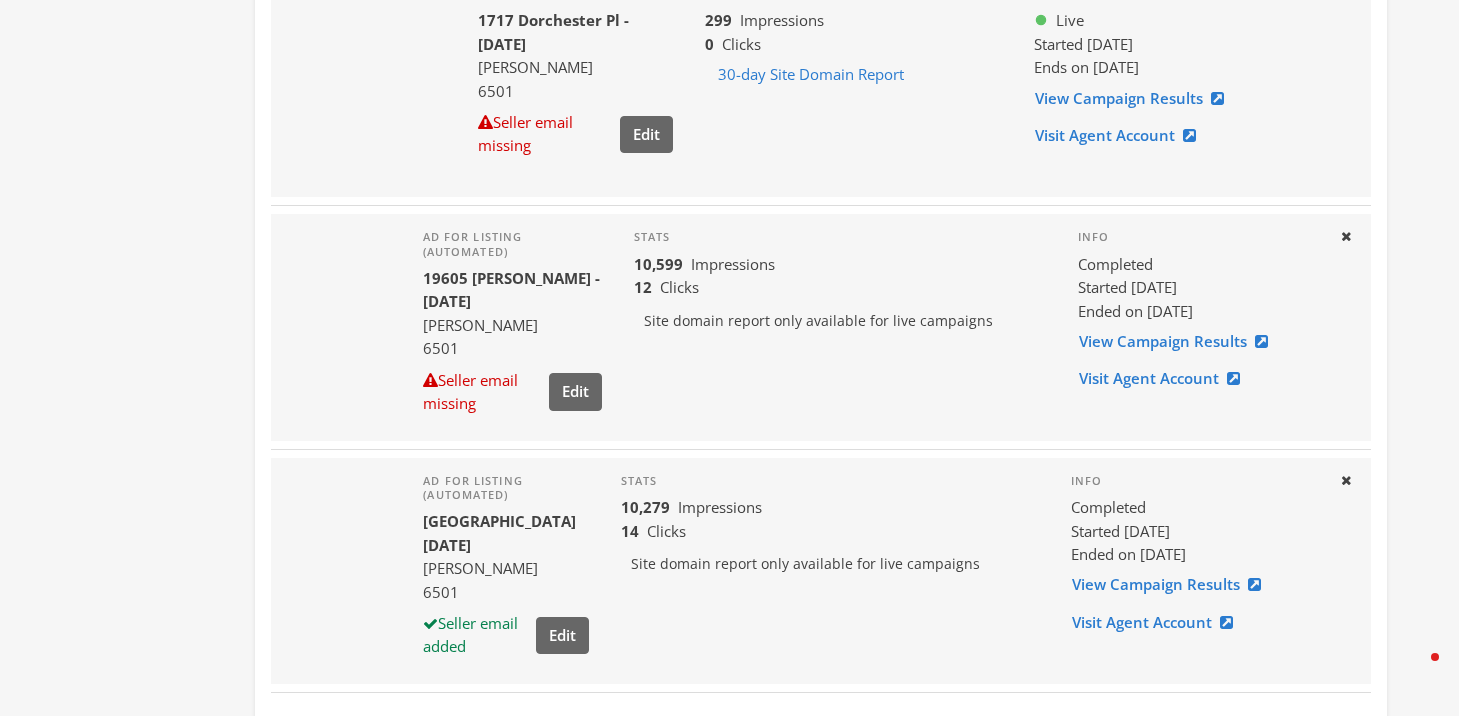 scroll, scrollTop: 0, scrollLeft: 0, axis: both 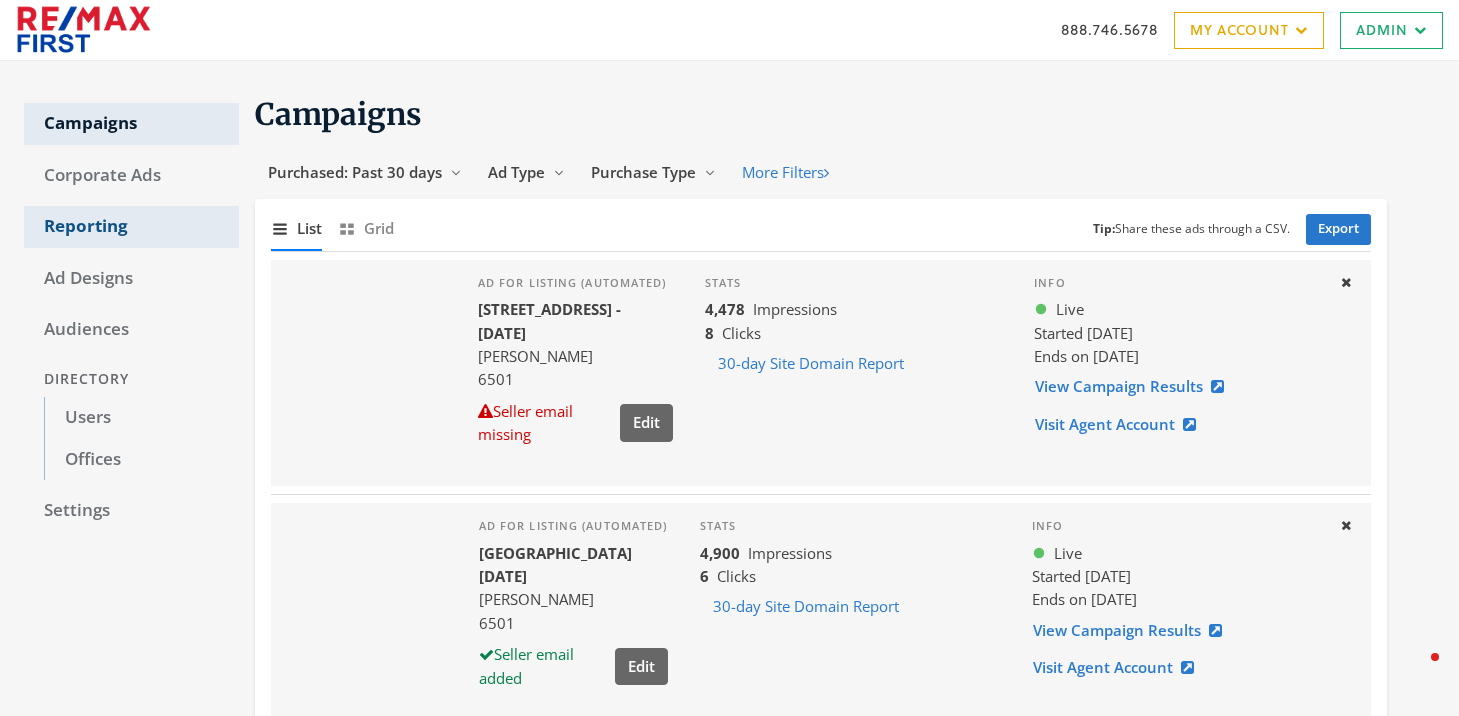 click on "Reporting" at bounding box center (131, 227) 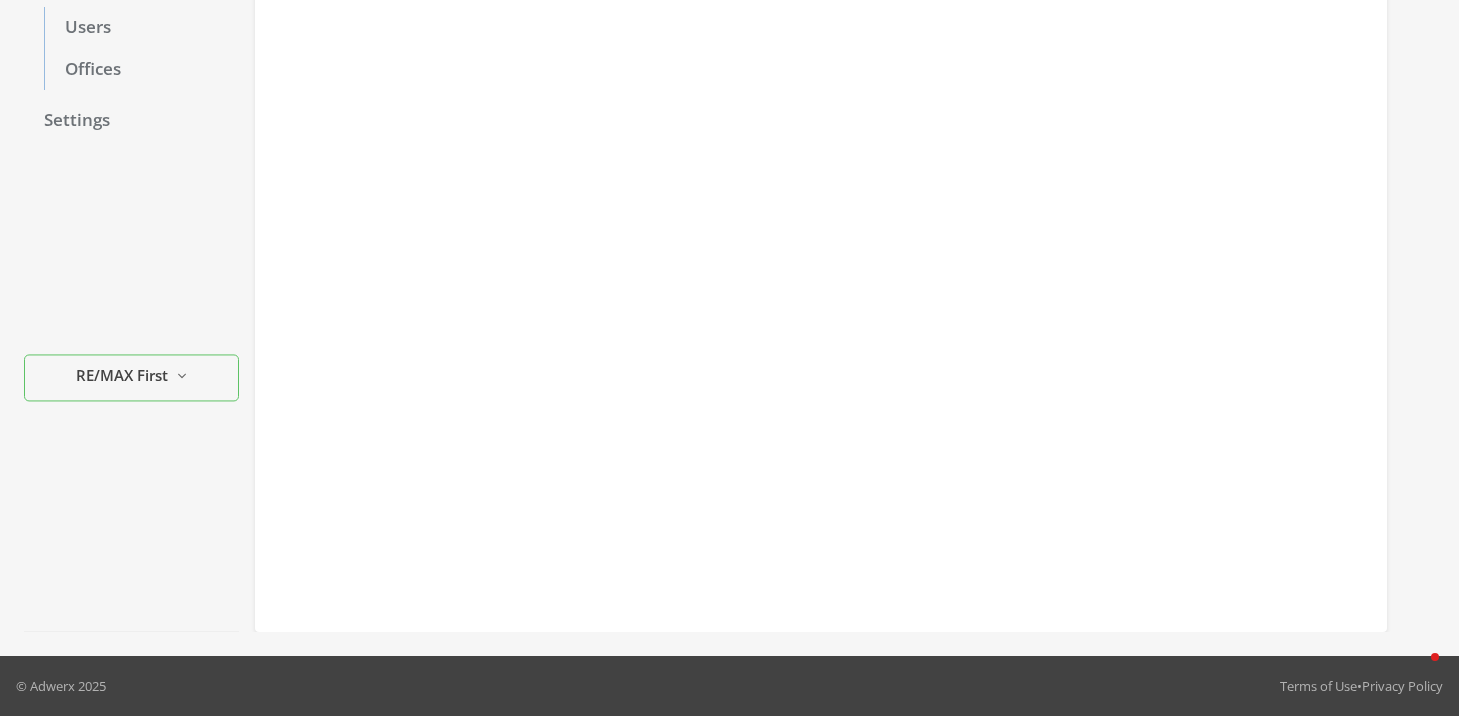scroll, scrollTop: 0, scrollLeft: 0, axis: both 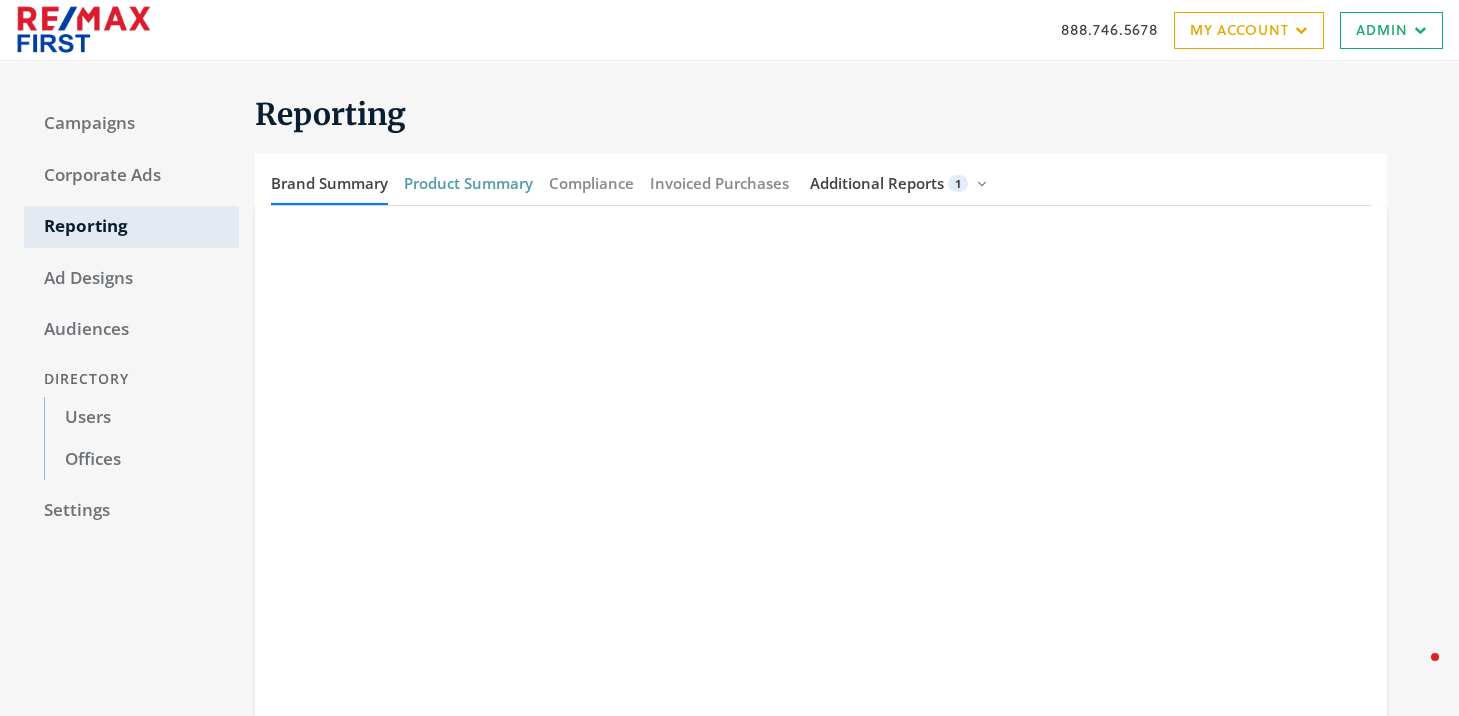 click on "Product Summary" at bounding box center (468, 183) 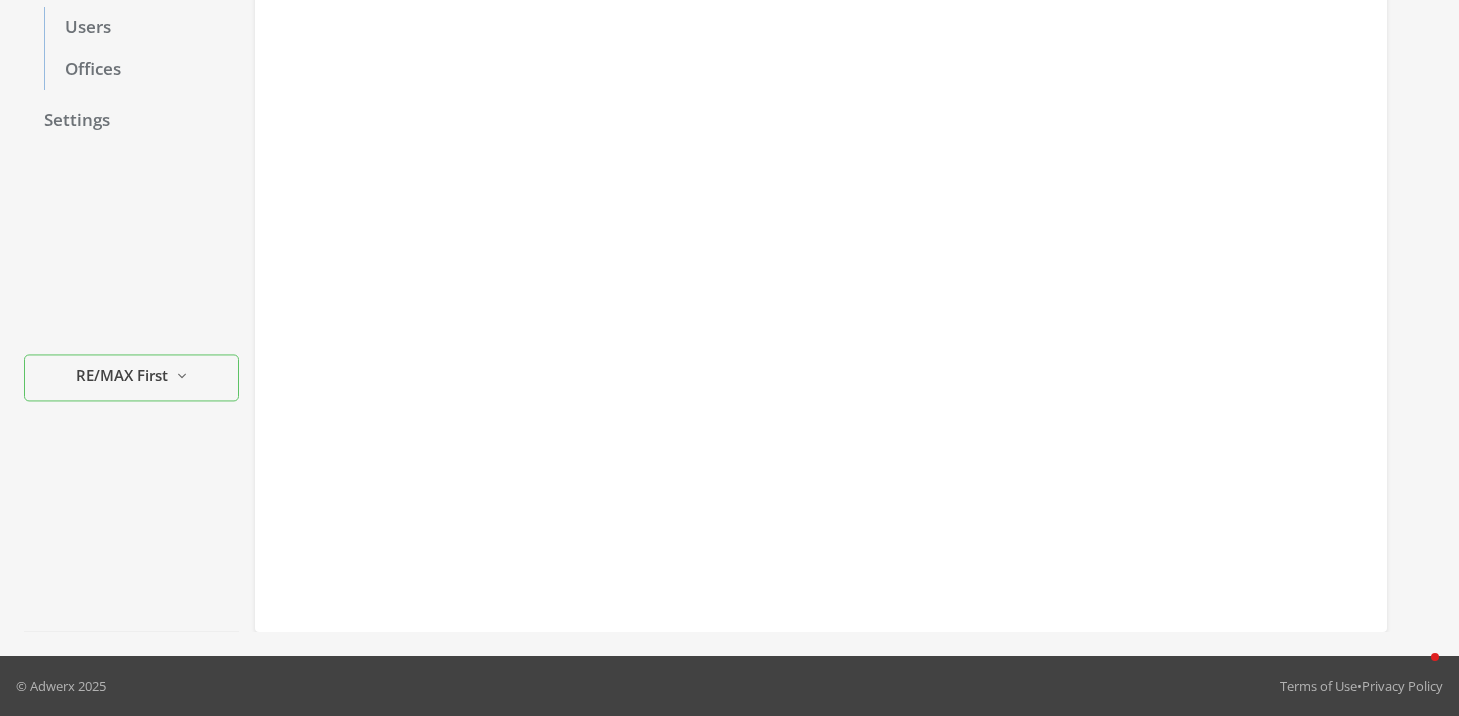 scroll, scrollTop: 0, scrollLeft: 0, axis: both 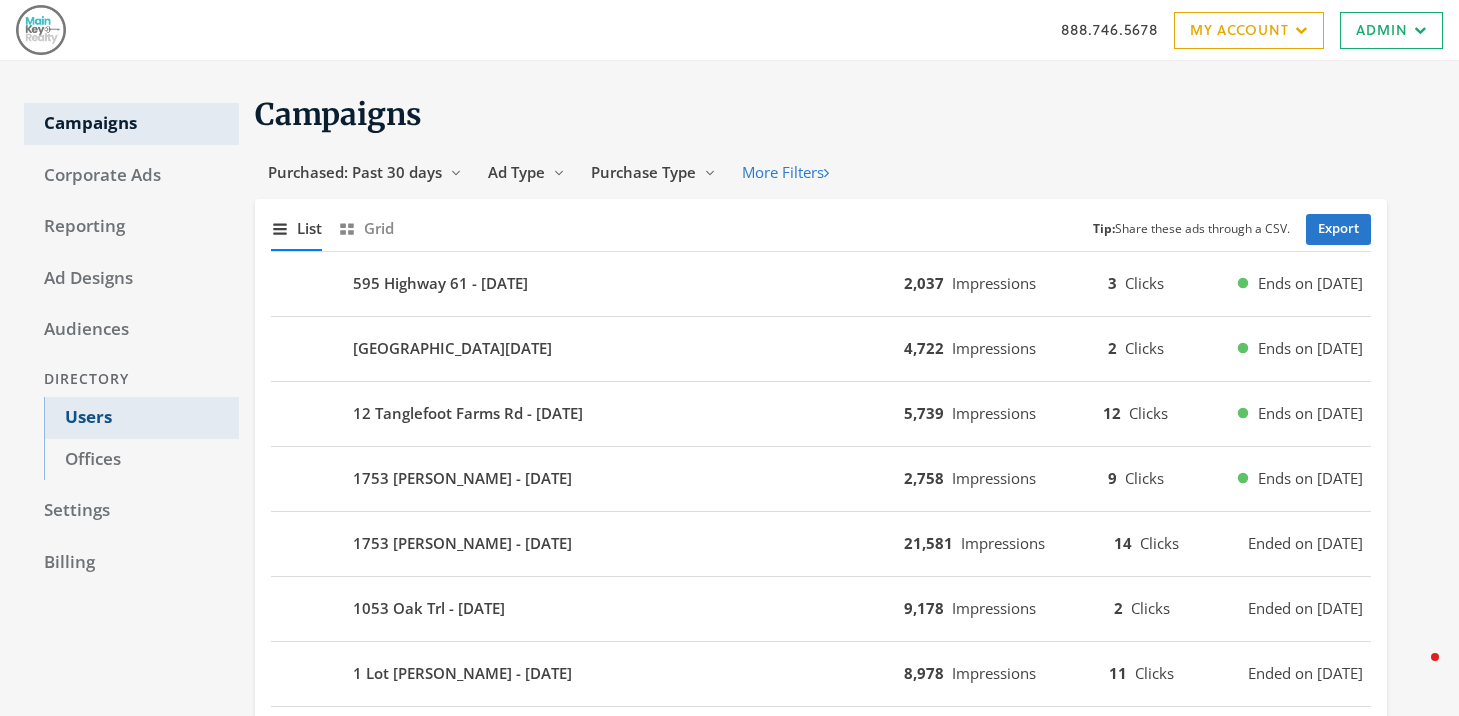 click on "Users" at bounding box center (141, 418) 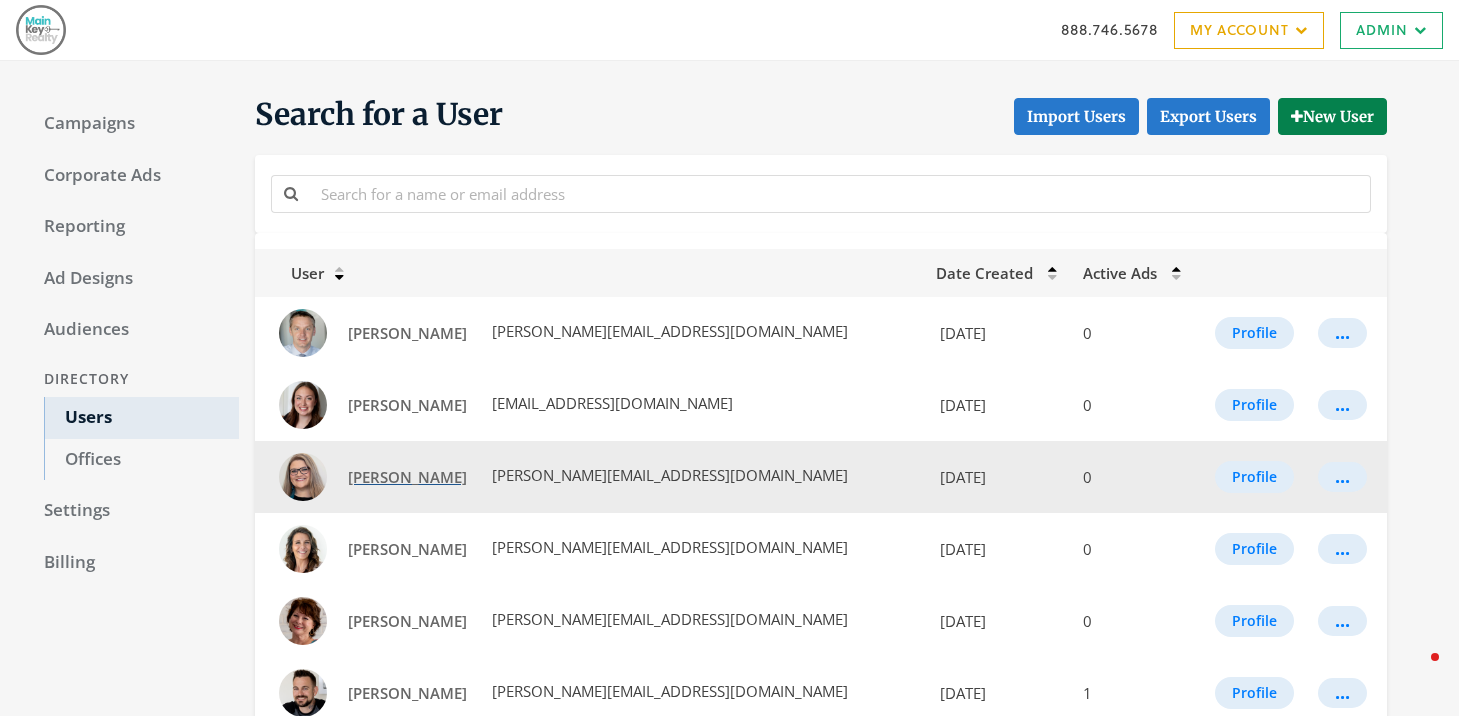 click on "[PERSON_NAME]" at bounding box center [407, 477] 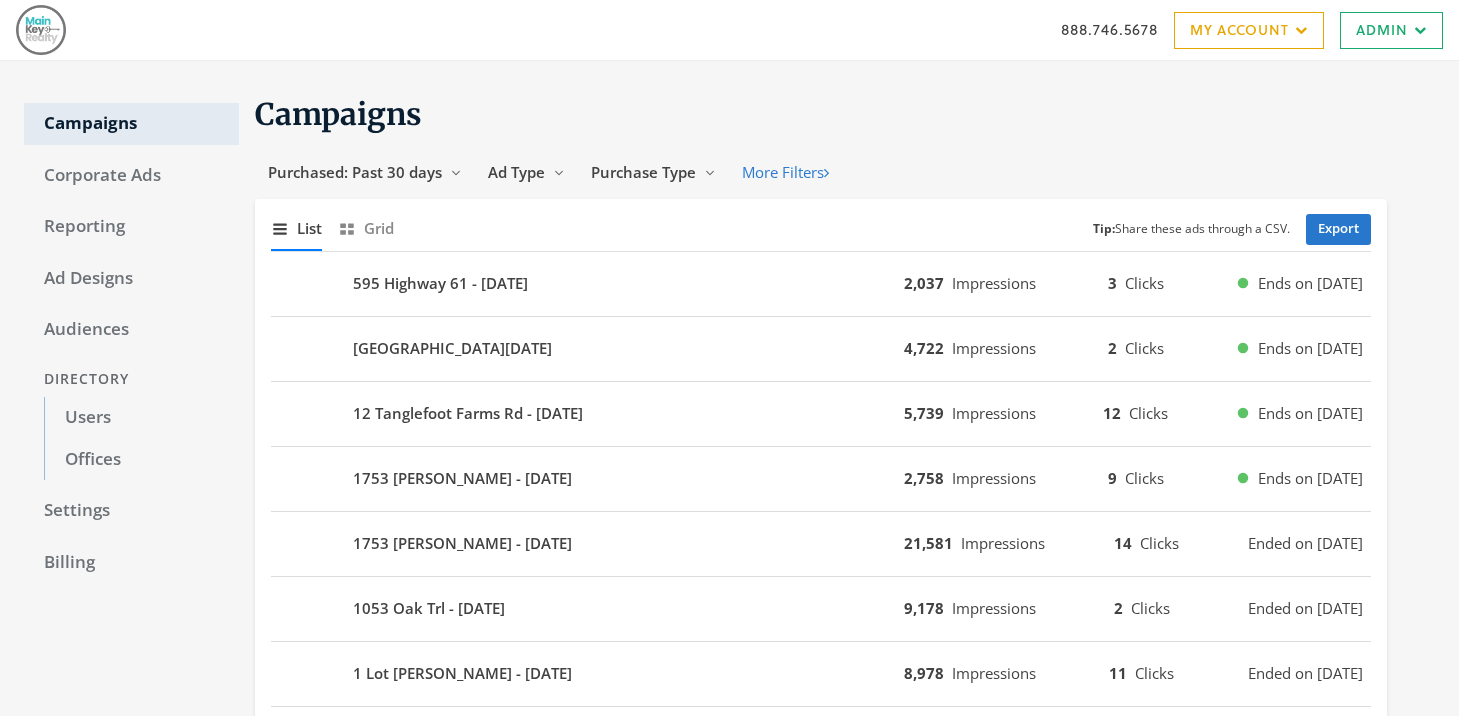 scroll, scrollTop: 0, scrollLeft: 0, axis: both 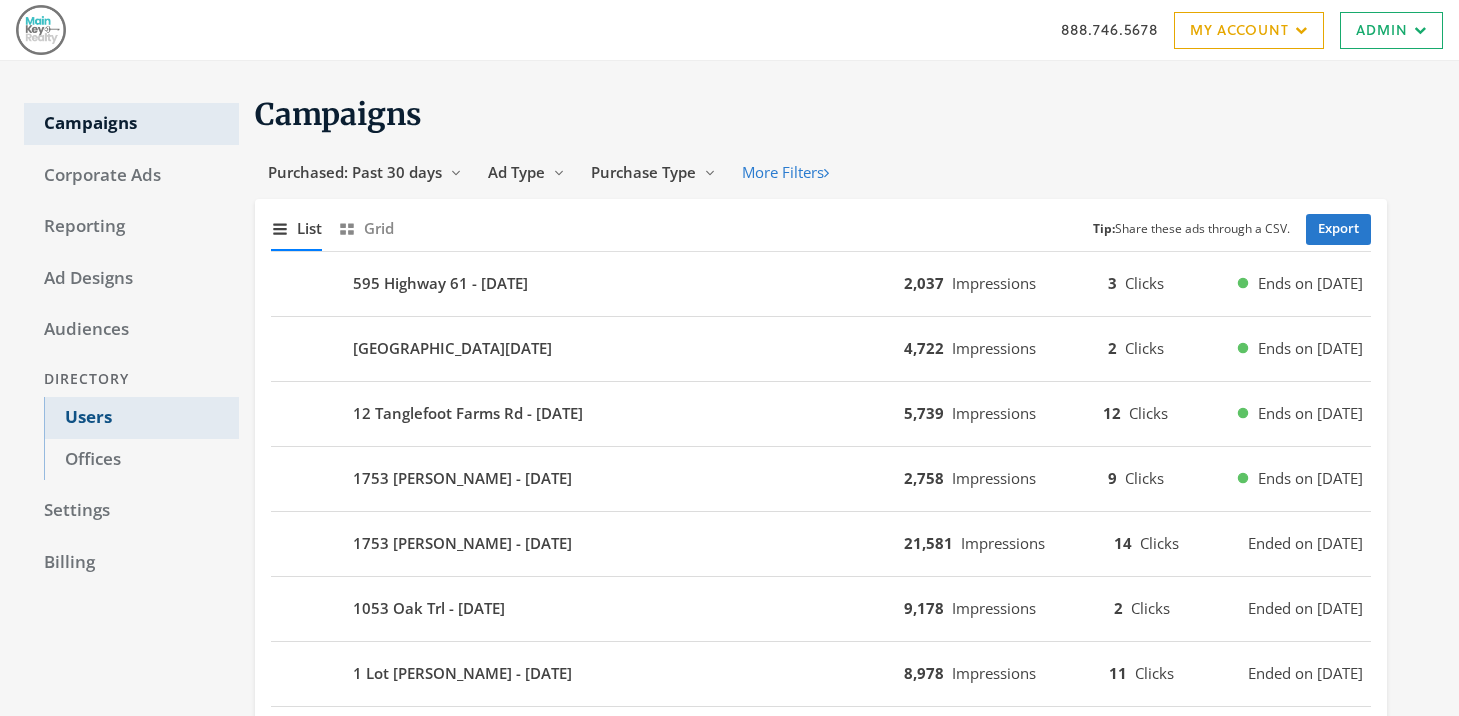 click on "Users" at bounding box center (141, 418) 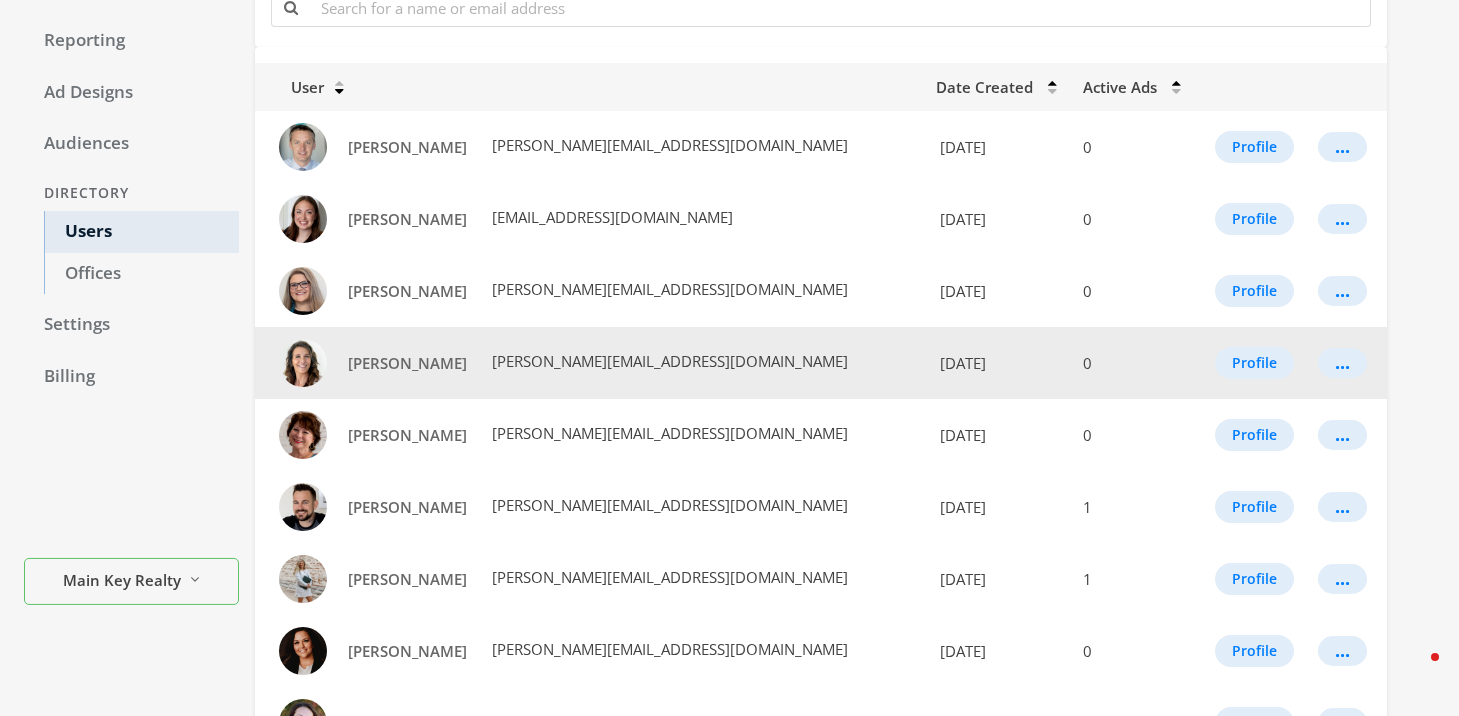 scroll, scrollTop: 187, scrollLeft: 0, axis: vertical 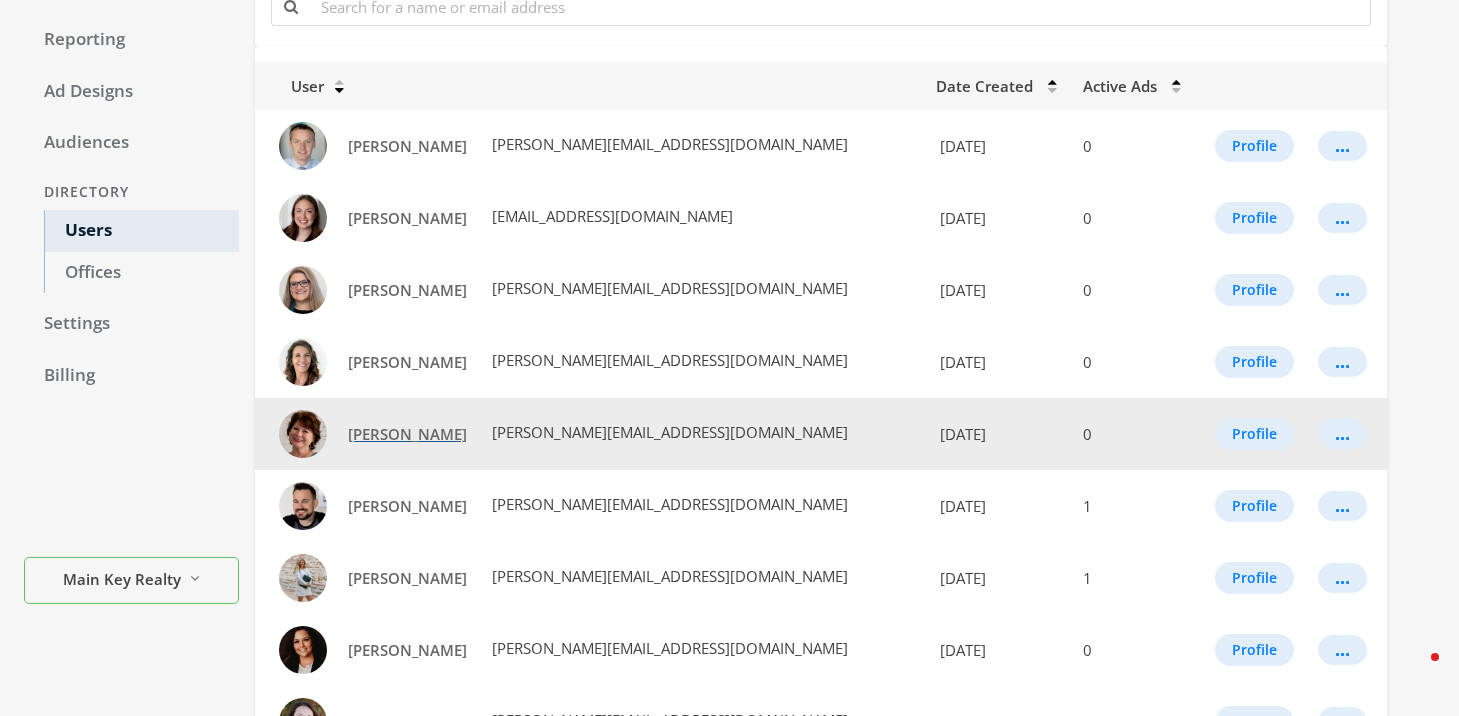 click on "[PERSON_NAME]" at bounding box center [407, 434] 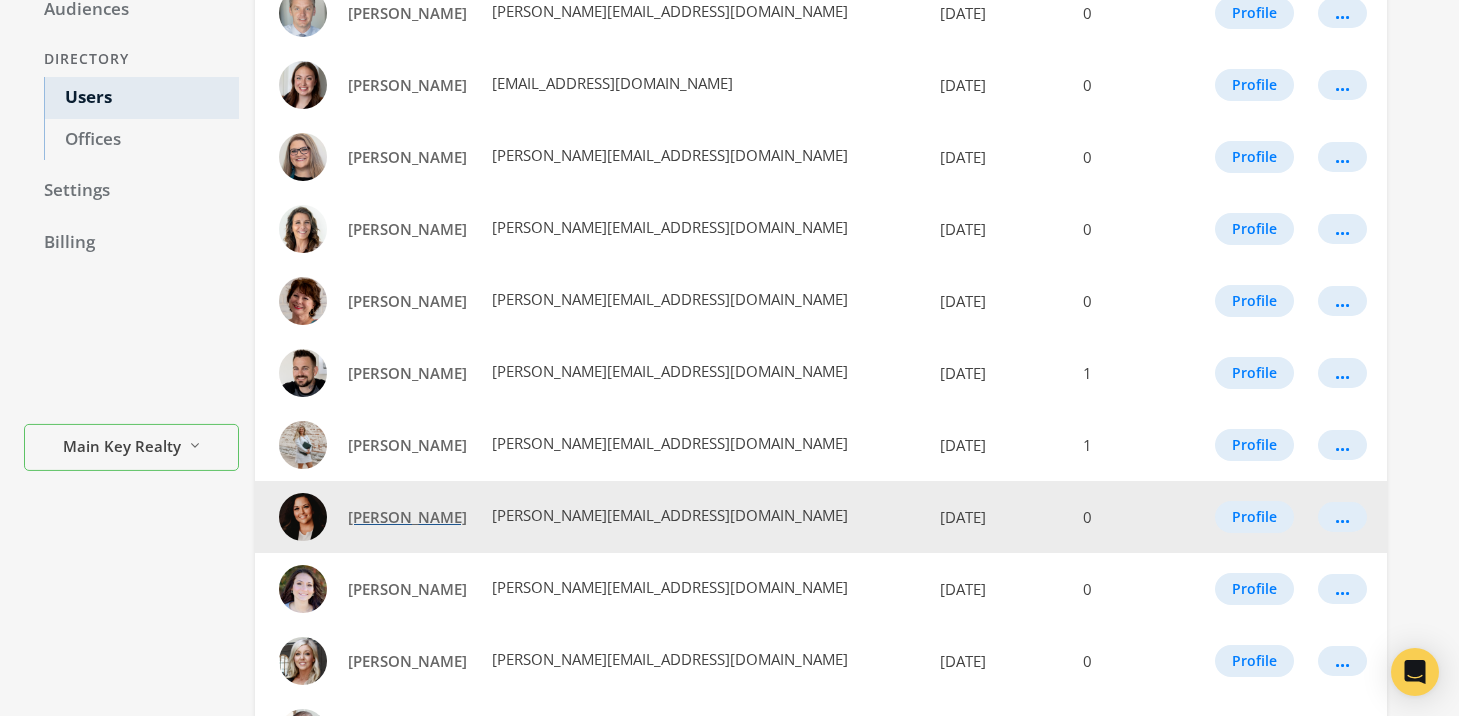 scroll, scrollTop: 321, scrollLeft: 0, axis: vertical 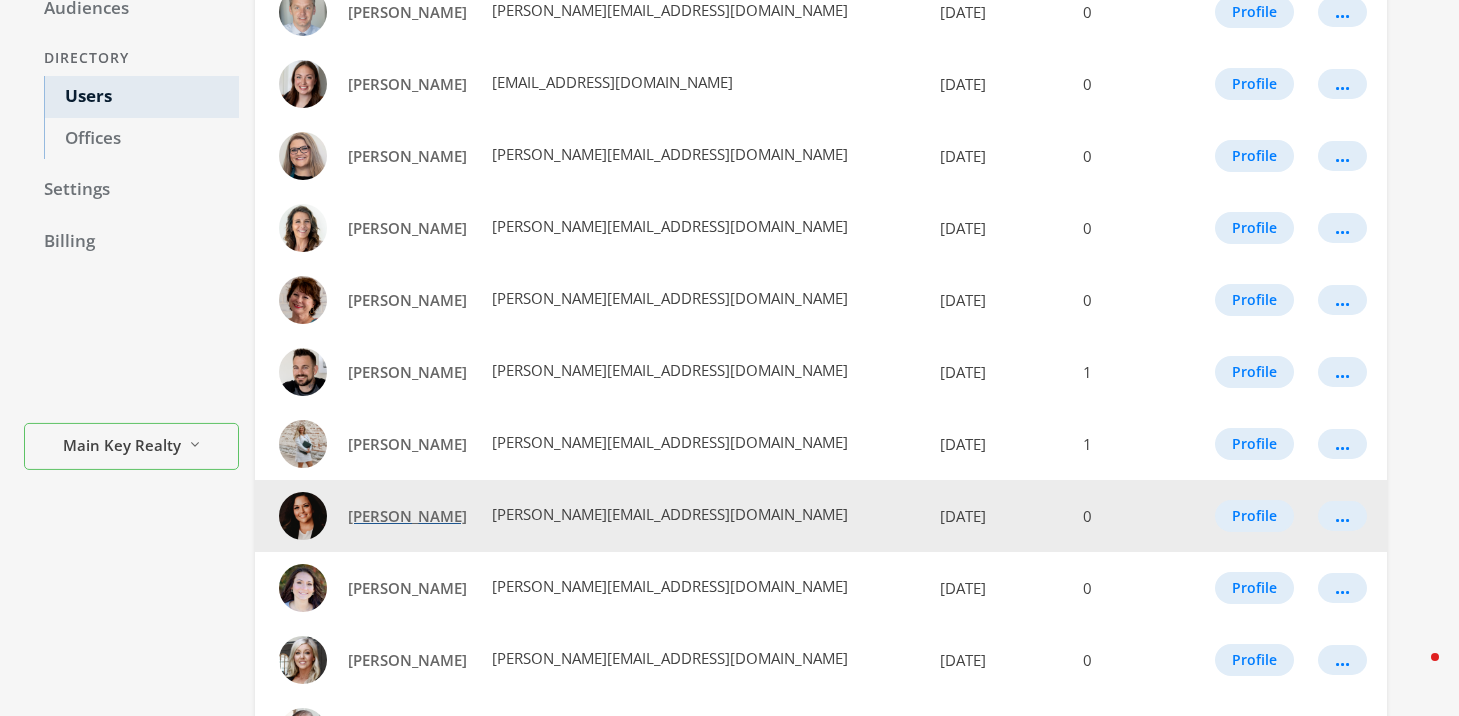 click on "Brittney Schaefer" at bounding box center (407, 516) 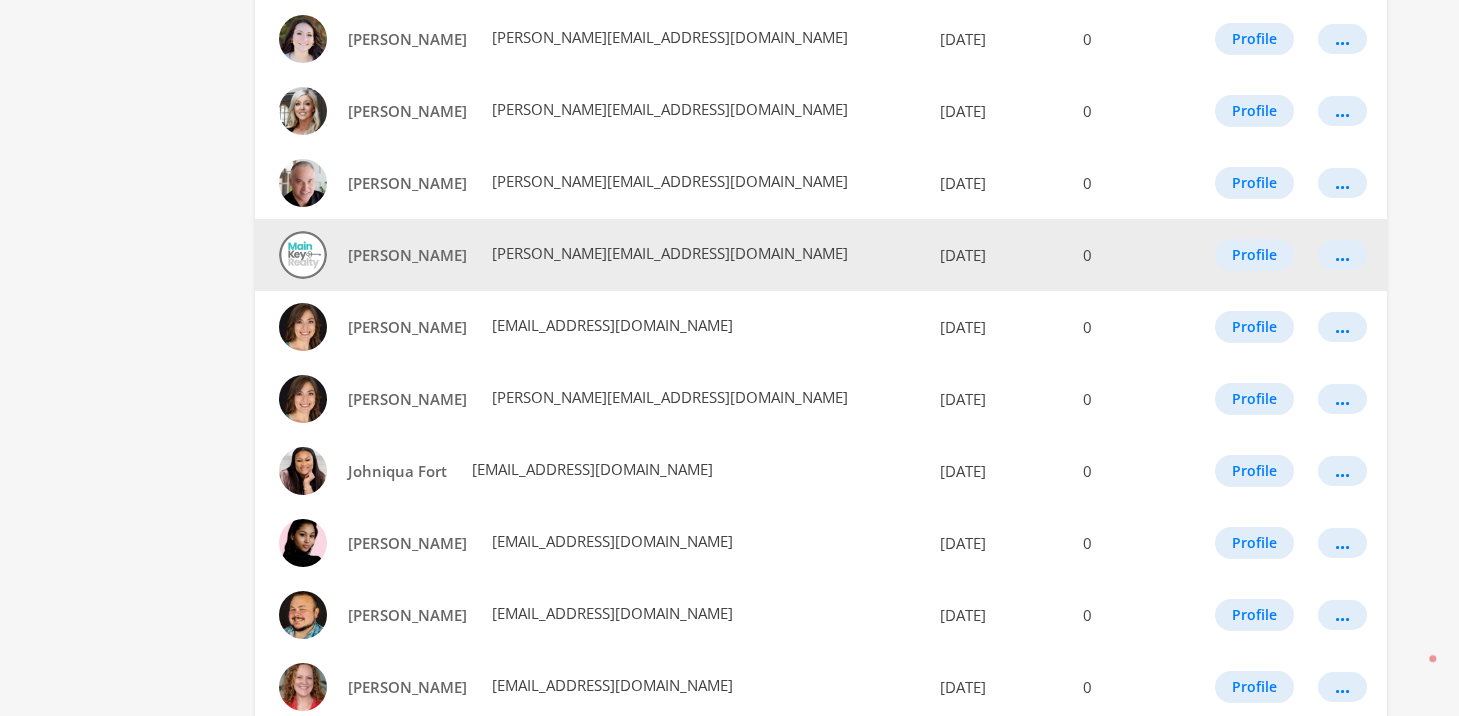 scroll, scrollTop: 900, scrollLeft: 0, axis: vertical 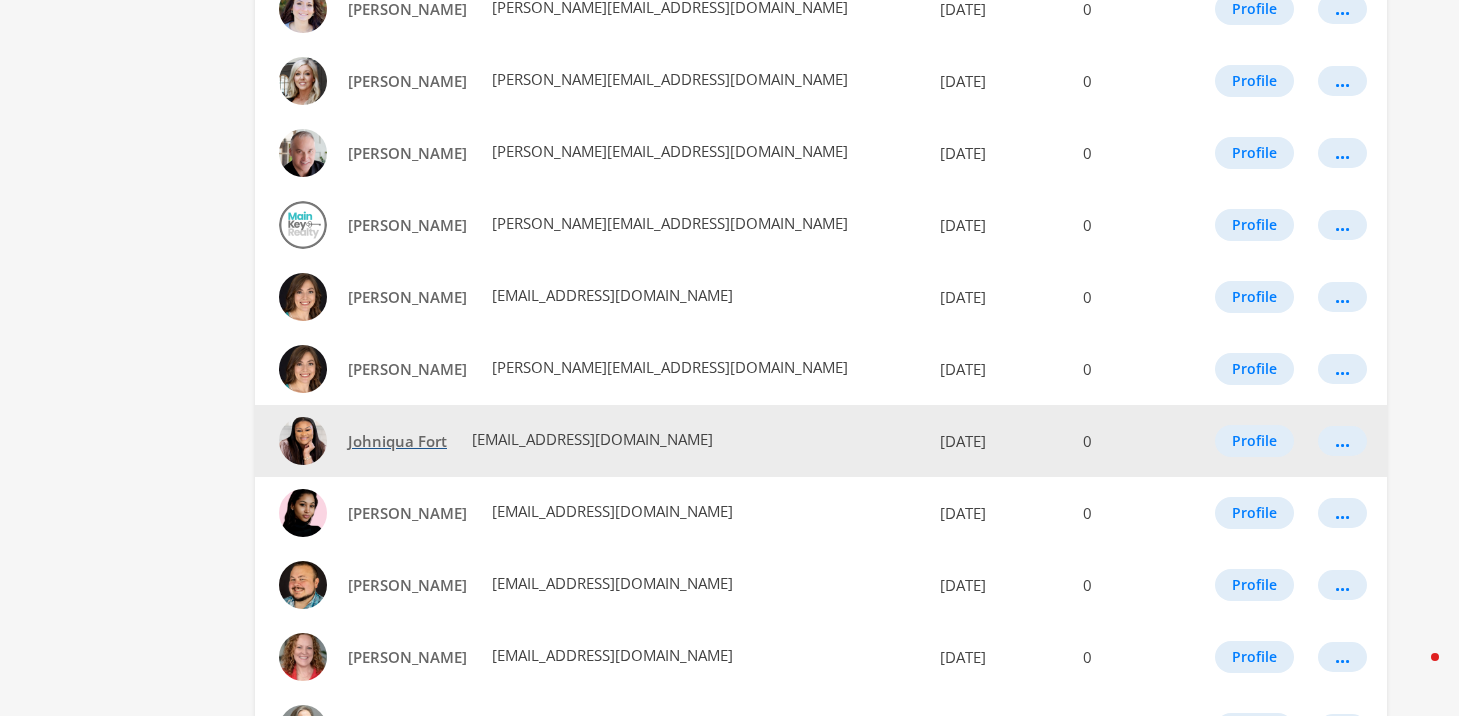 click on "Johniqua Fort" at bounding box center [397, 441] 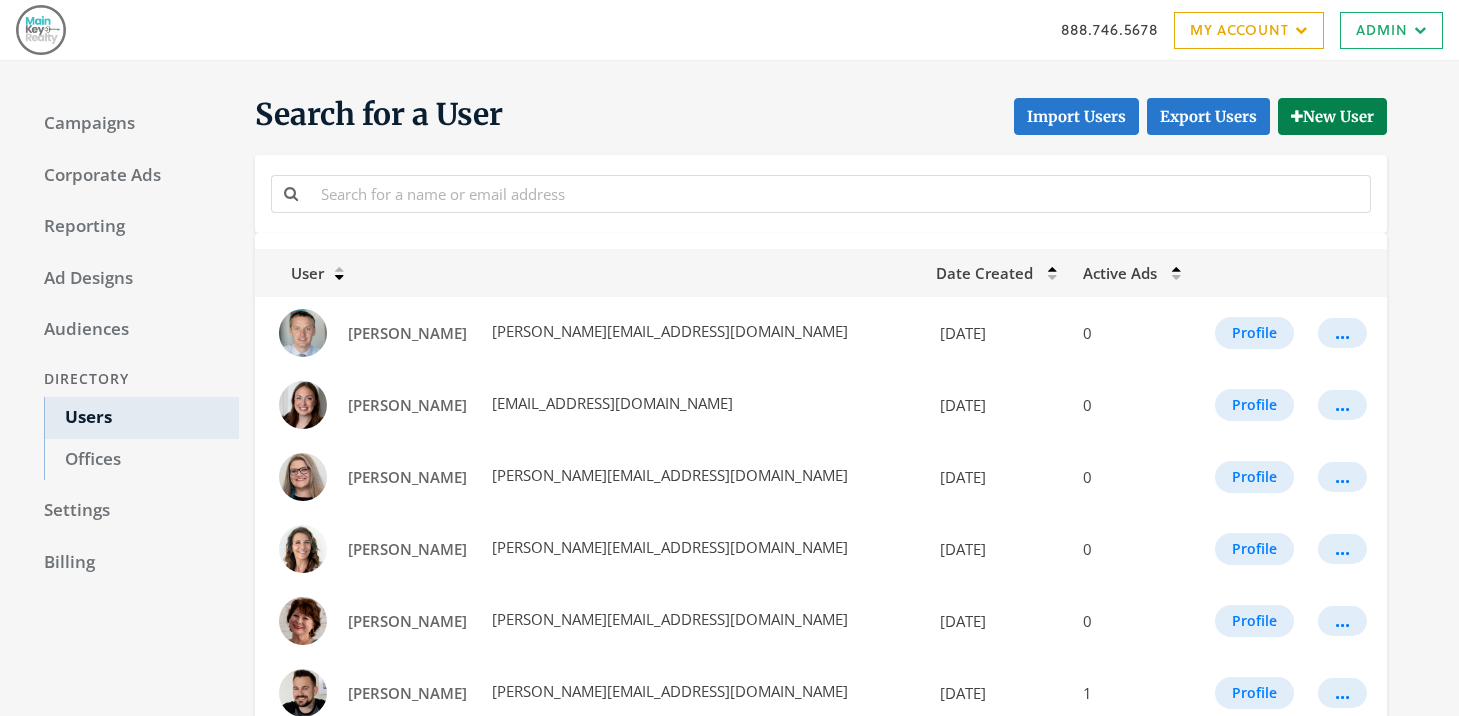 scroll, scrollTop: 900, scrollLeft: 0, axis: vertical 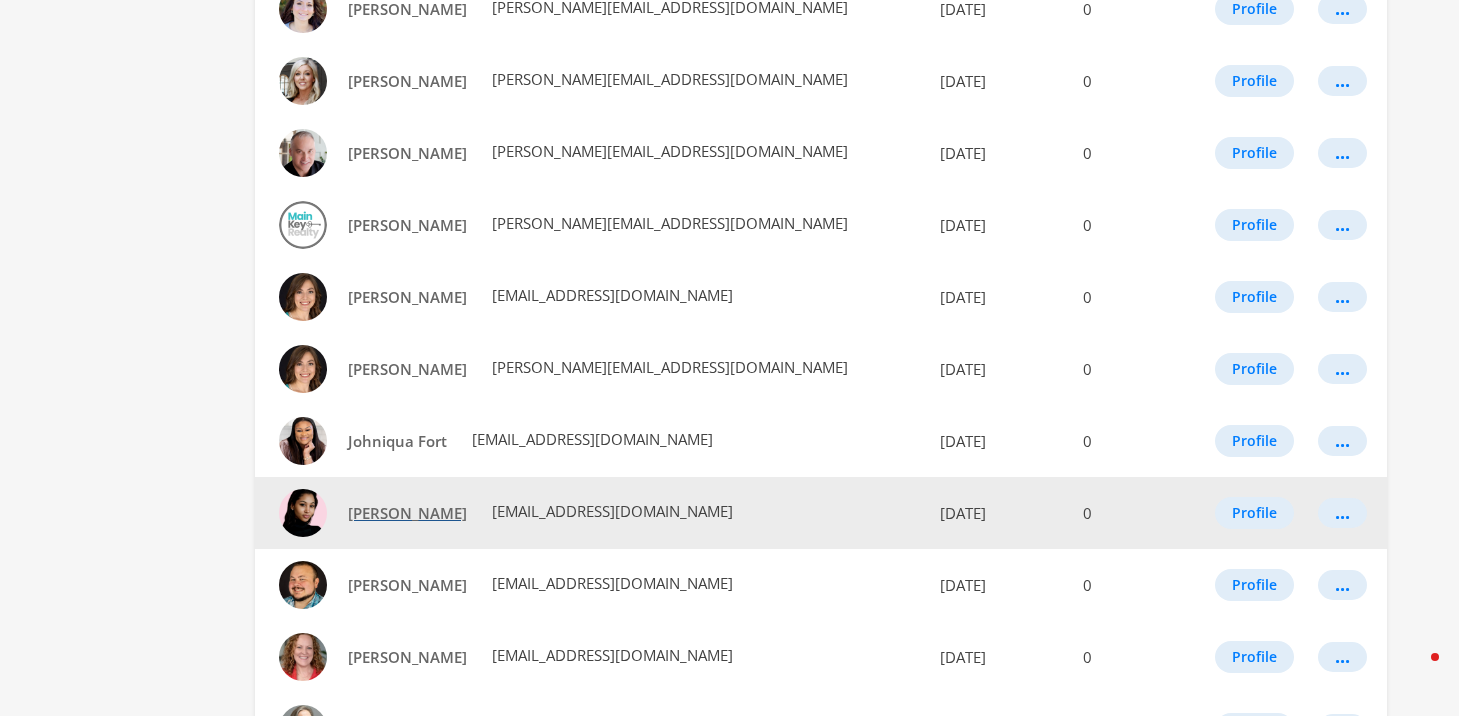 click on "[PERSON_NAME]" at bounding box center (407, 513) 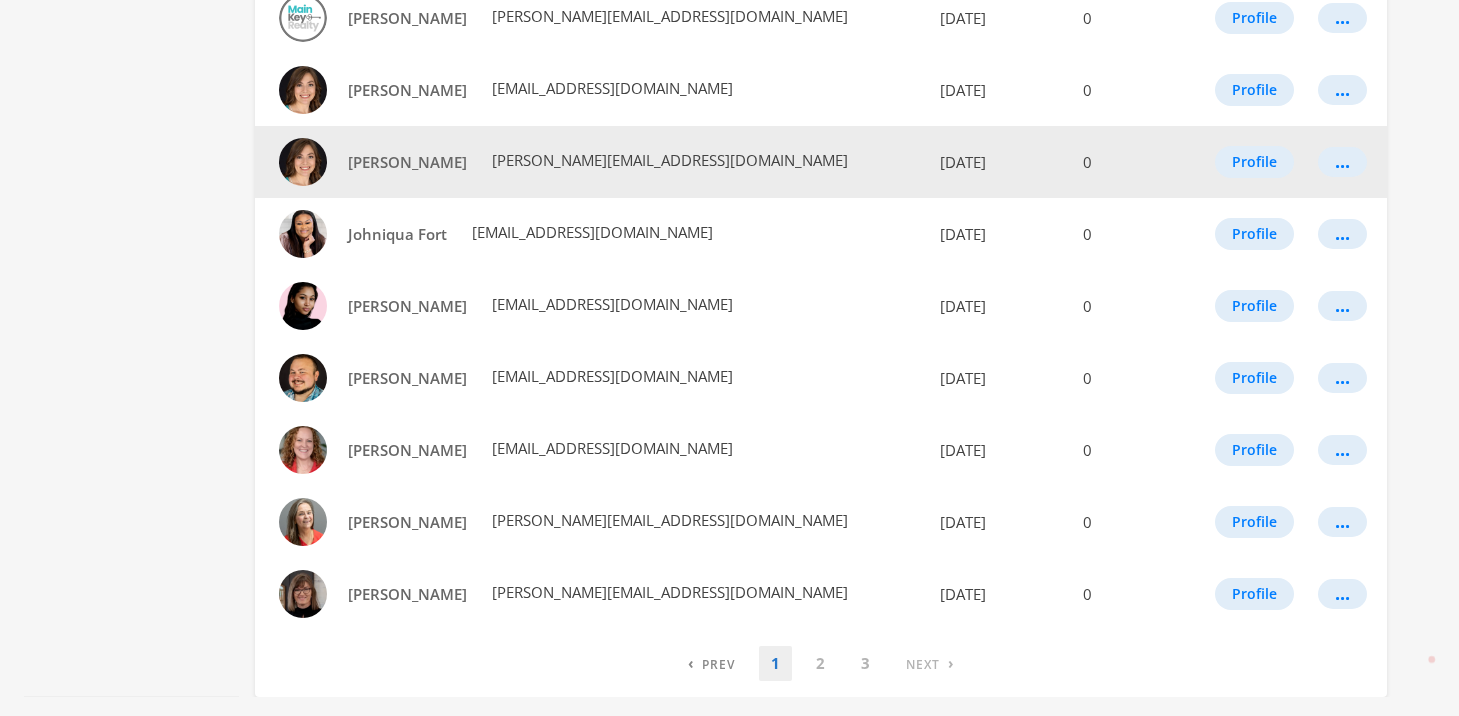 scroll, scrollTop: 1110, scrollLeft: 0, axis: vertical 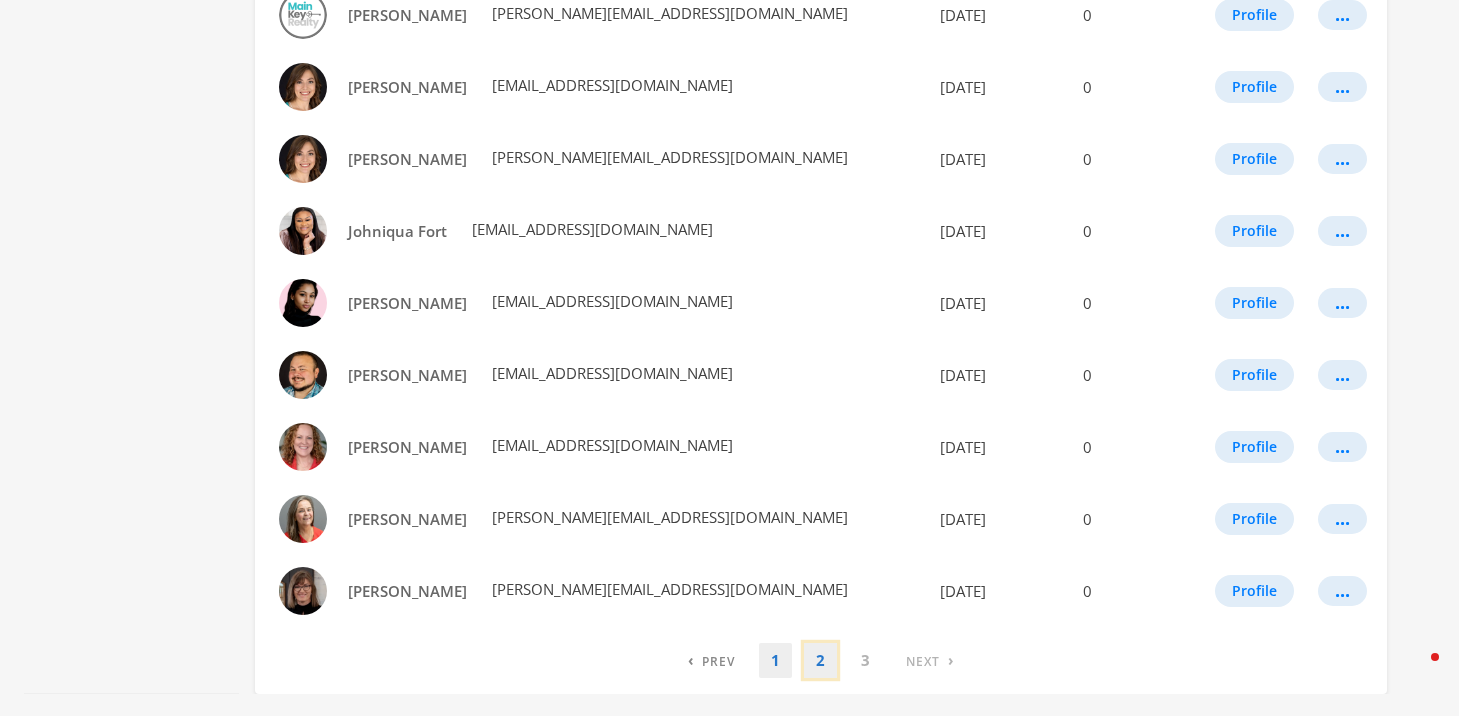 click on "2" at bounding box center [820, 660] 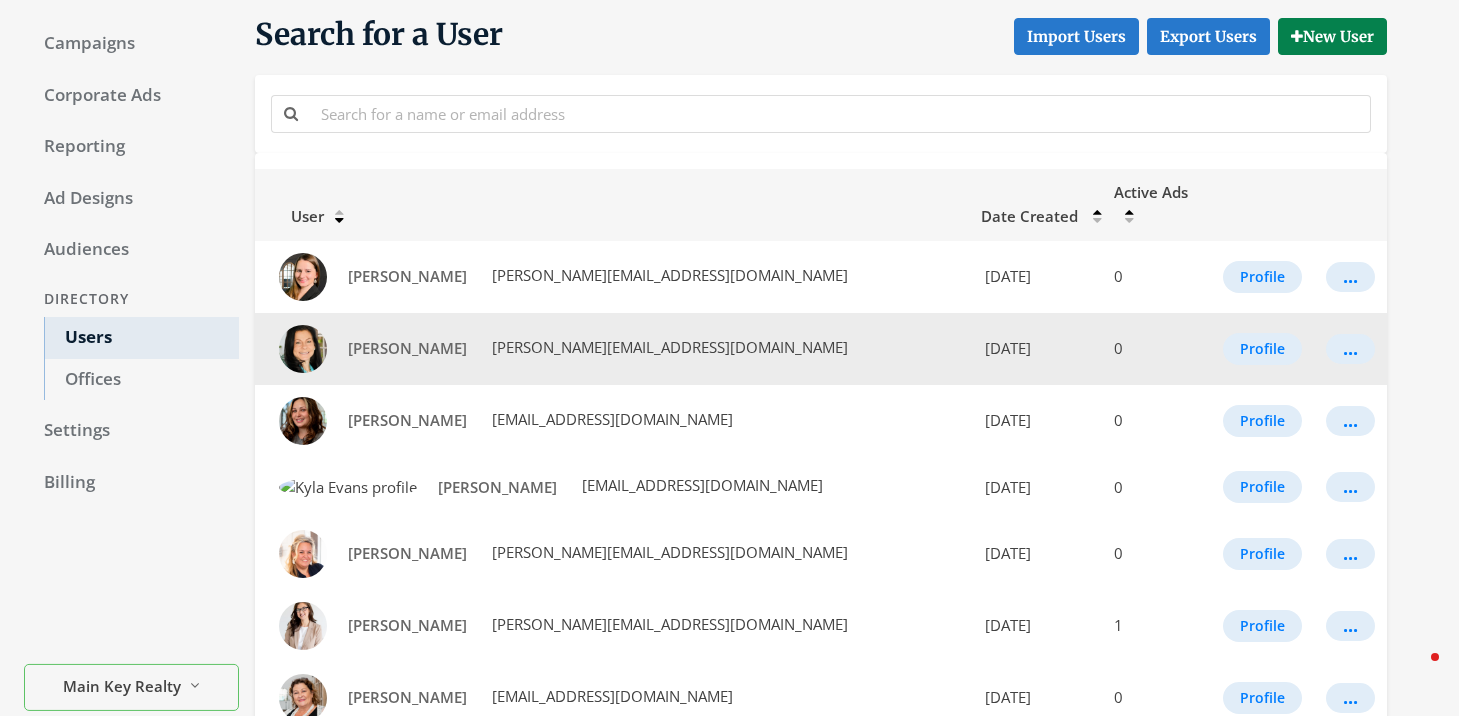 scroll, scrollTop: 86, scrollLeft: 0, axis: vertical 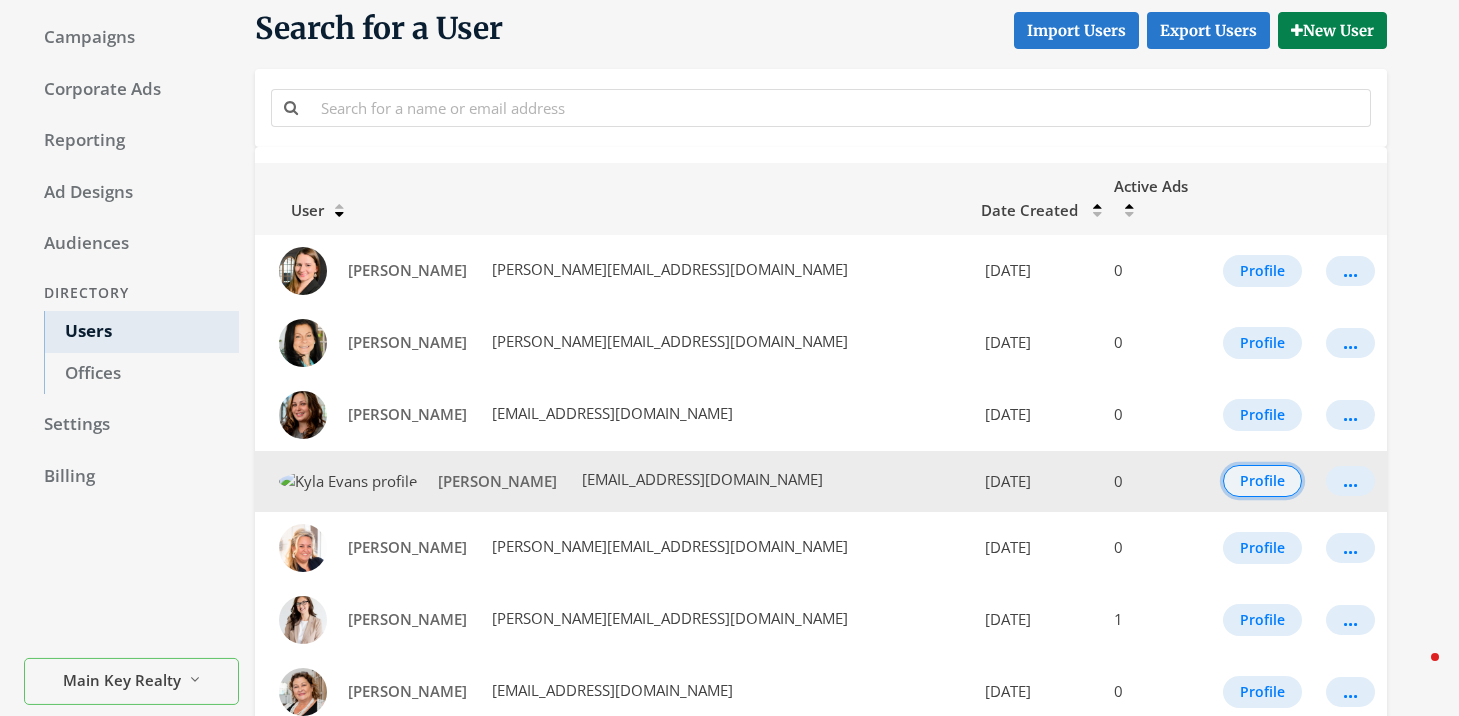 click on "Profile" at bounding box center (1262, 481) 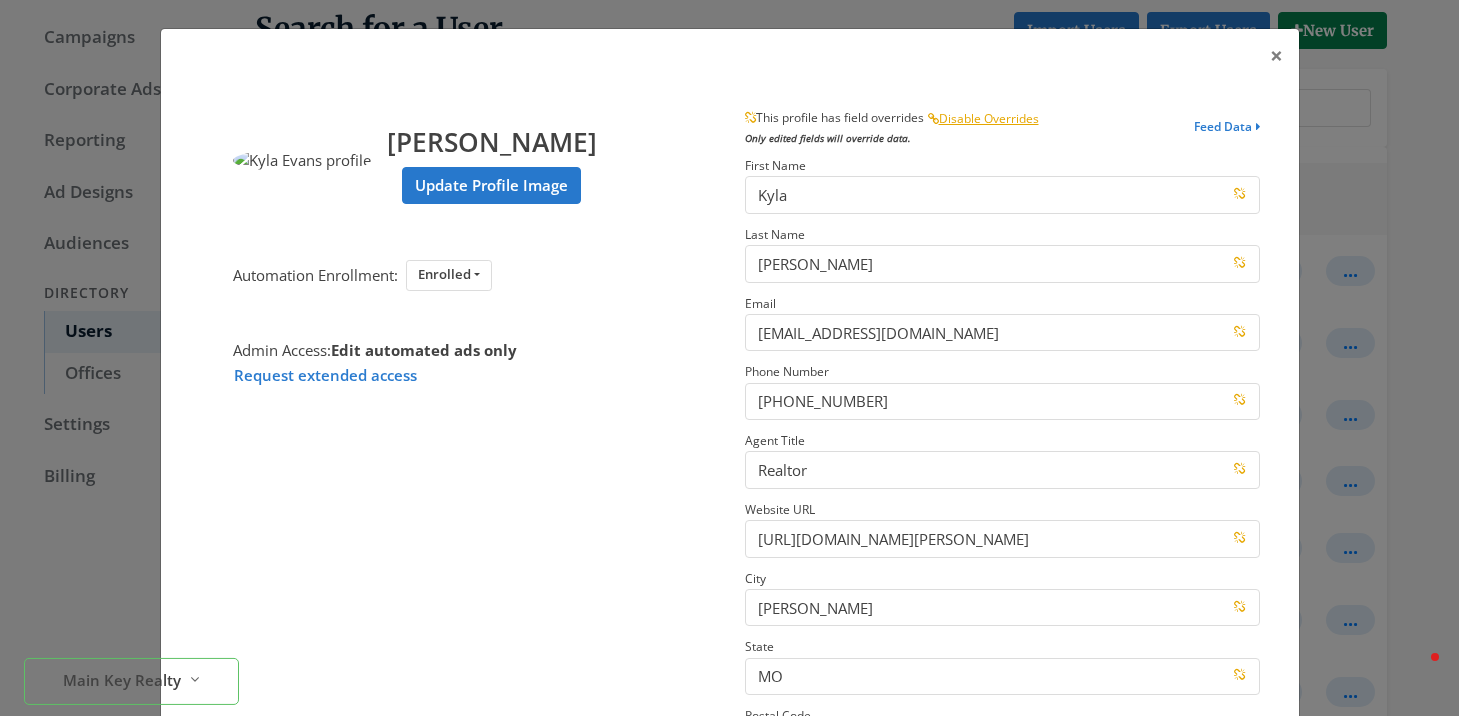 click at bounding box center (302, 160) 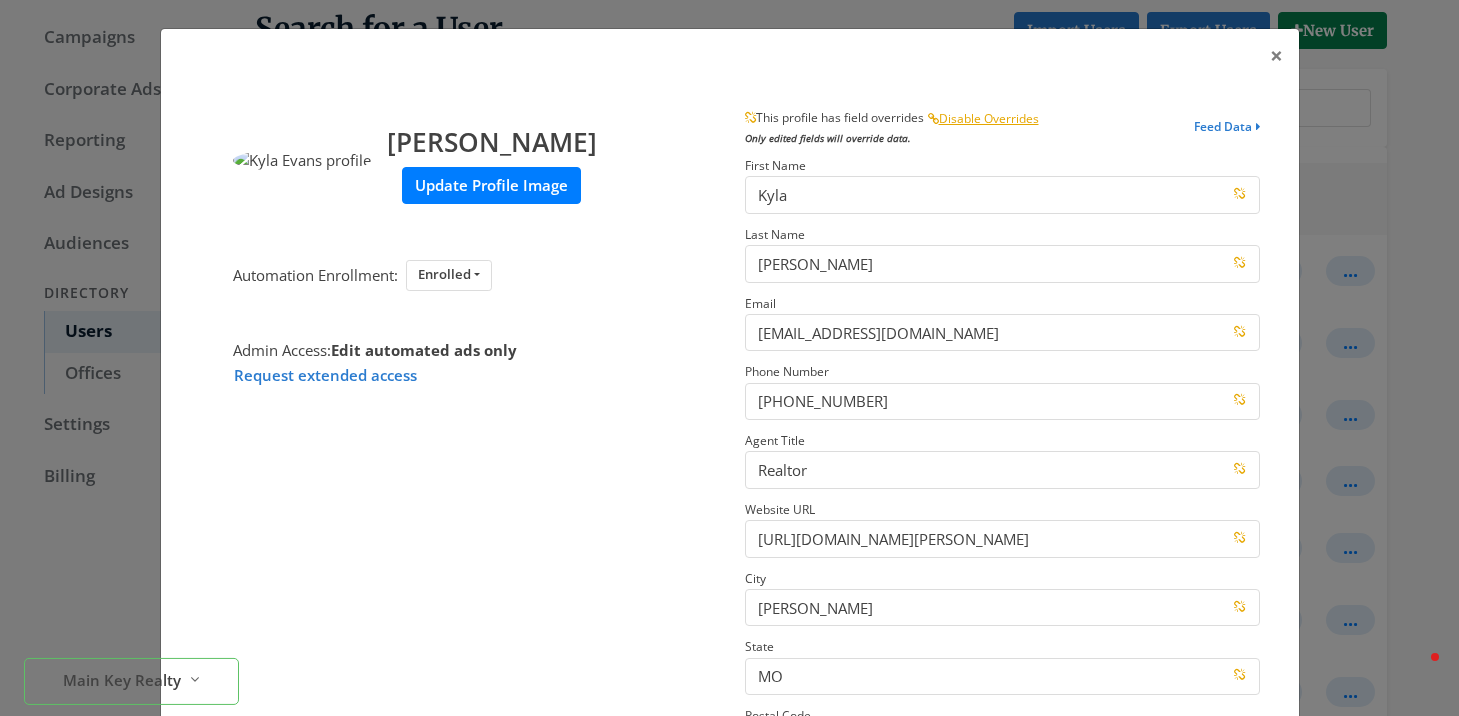 click on "Update Profile Image" at bounding box center [491, 185] 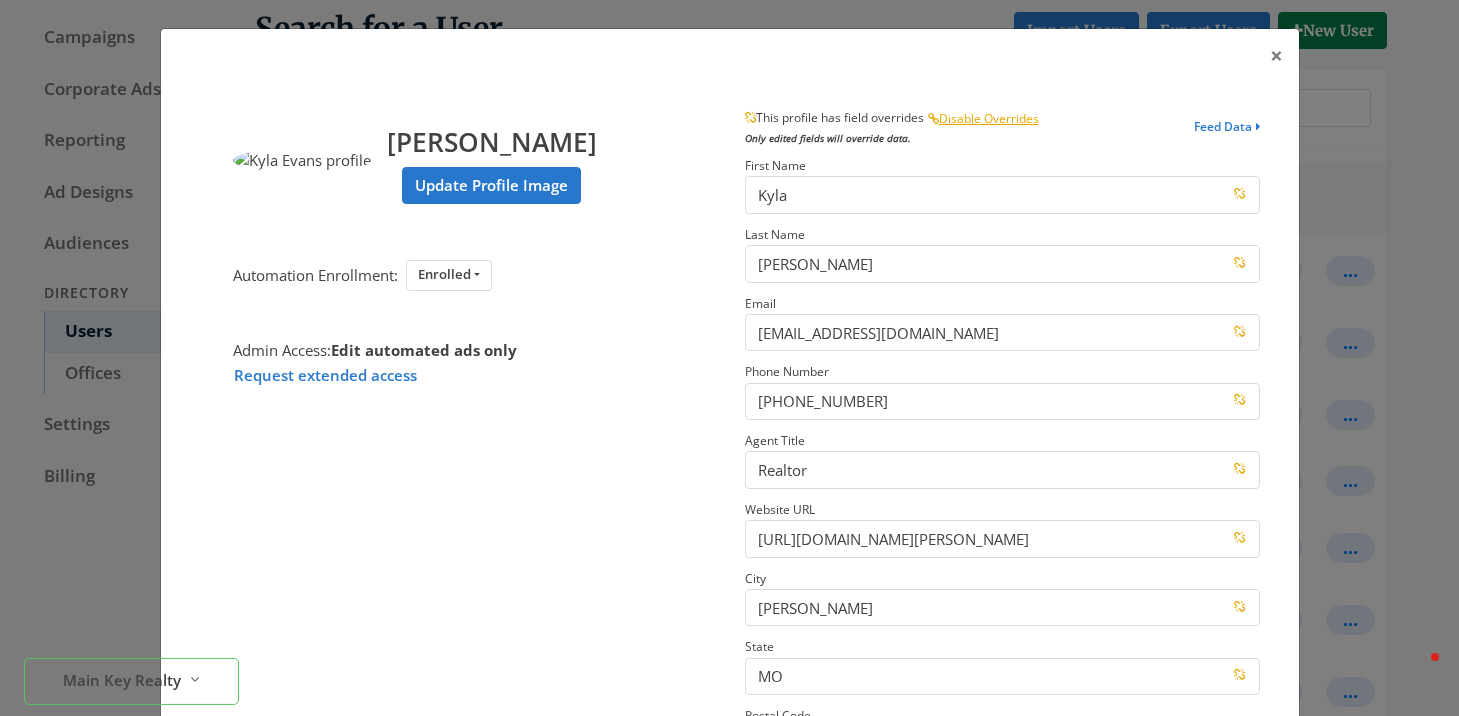 scroll, scrollTop: 300, scrollLeft: 0, axis: vertical 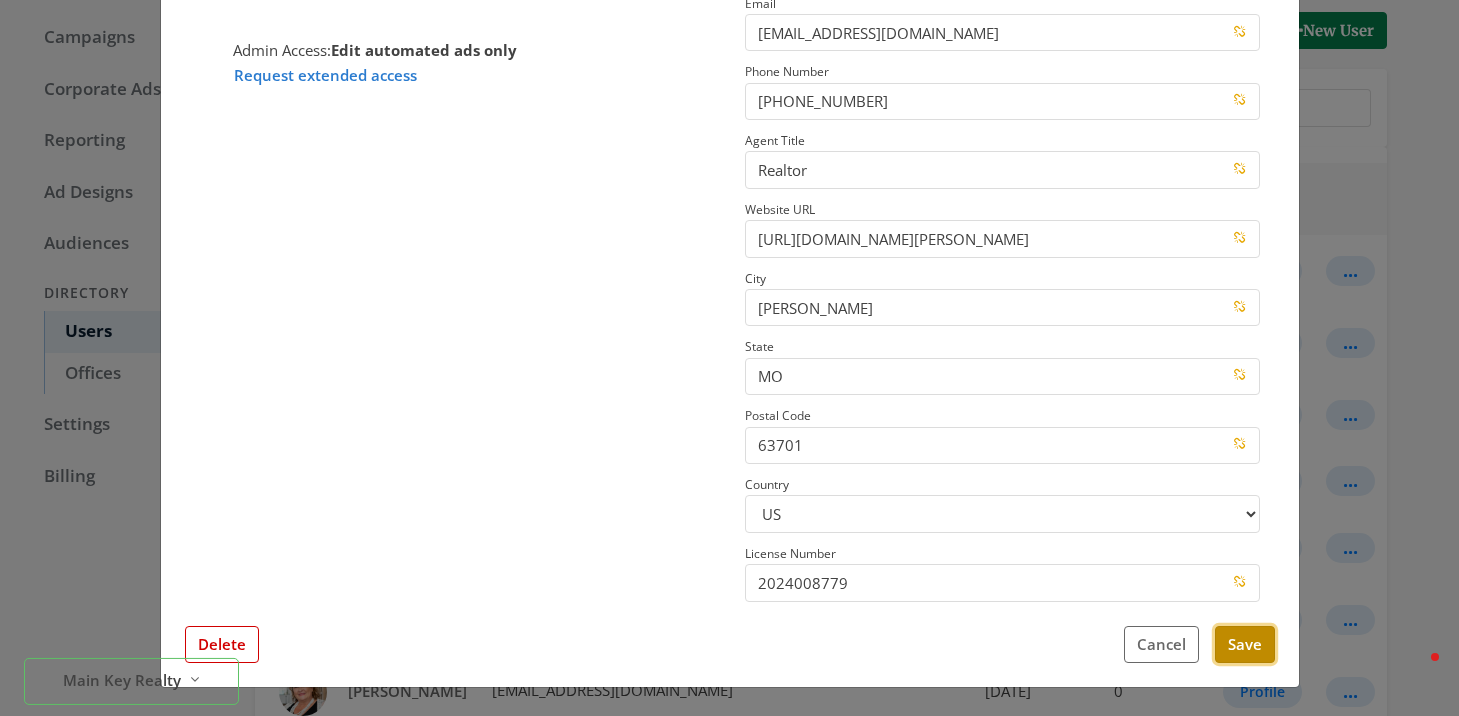 click on "Save" at bounding box center (1245, 644) 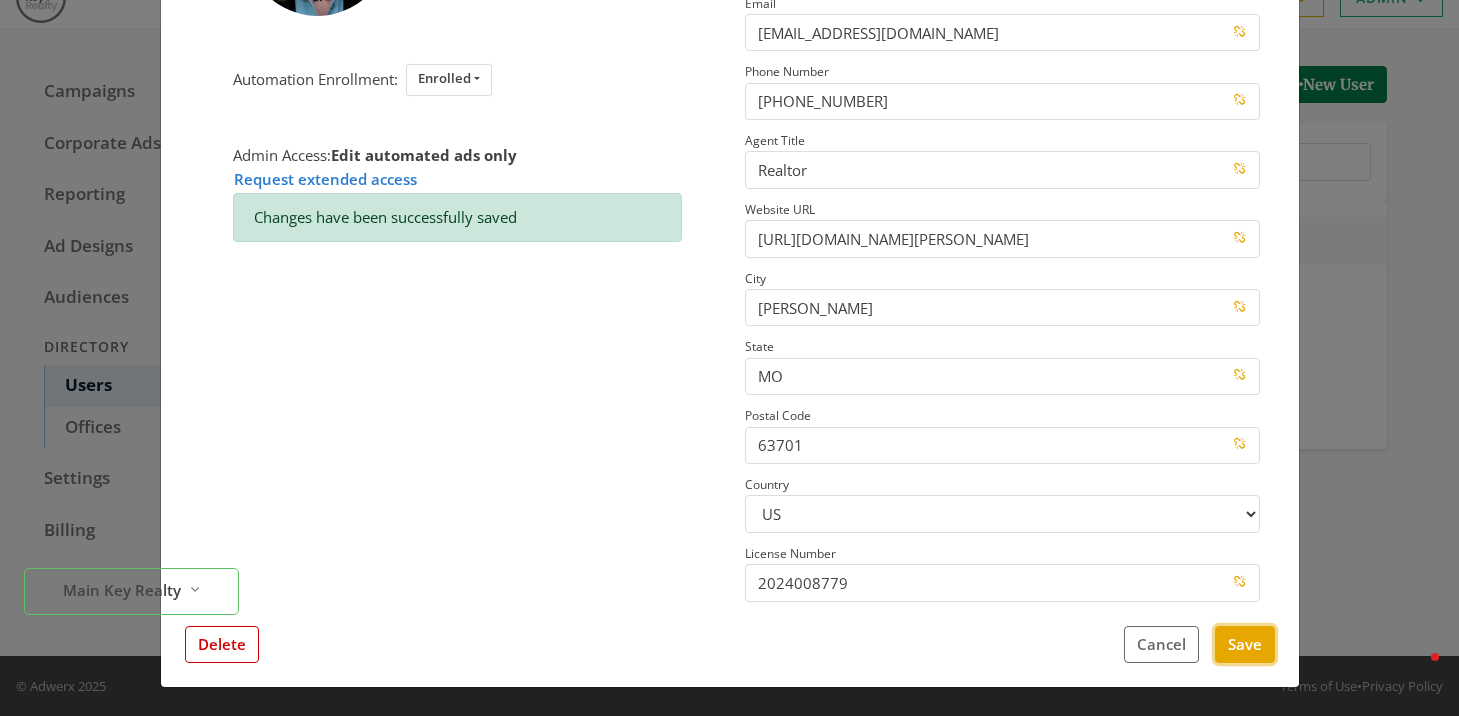 scroll, scrollTop: 86, scrollLeft: 0, axis: vertical 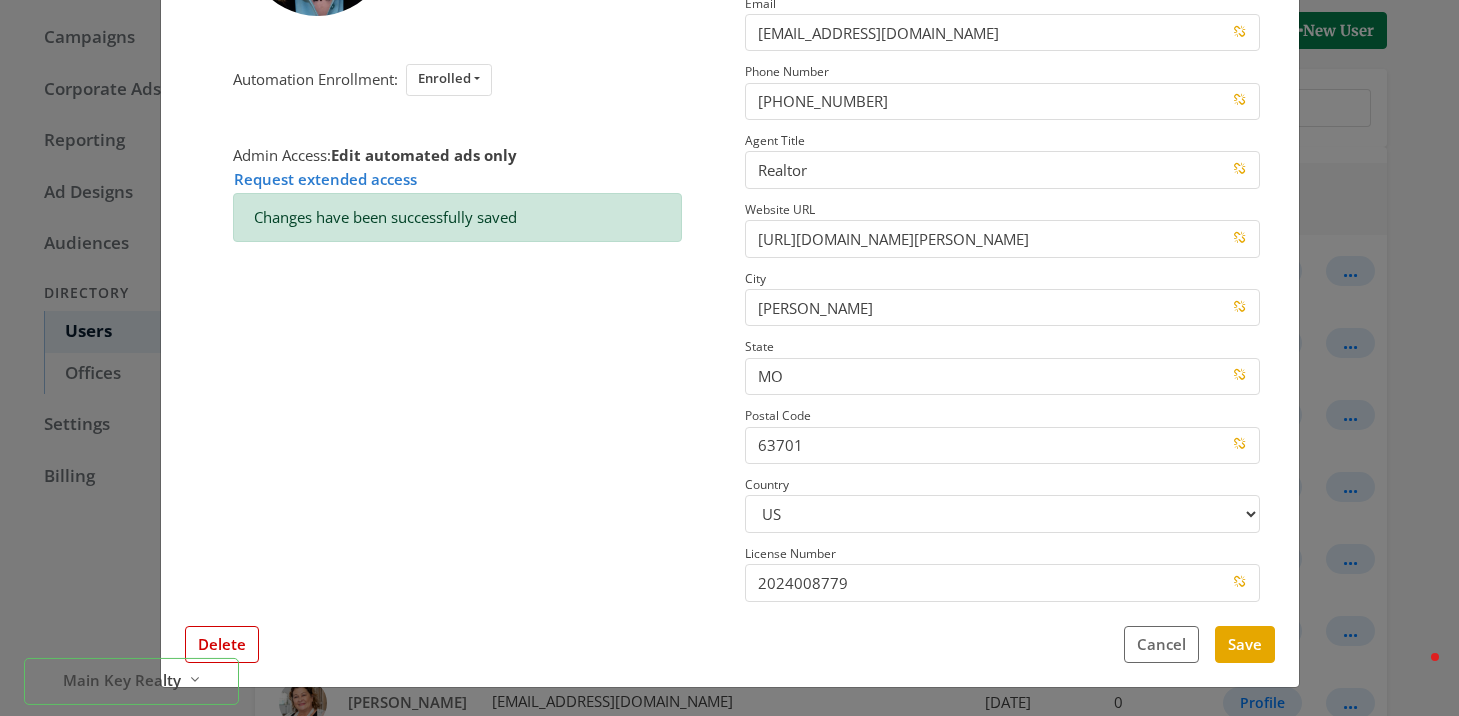 click on "× Kyla Evans Update Profile Image Automation Enrollment:  Enrolled Enrolled Not Enrolled Admin Access:  Edit automated ads only Request extended access Changes have been successfully saved  This profile has field overrides    Disable Overrides Only edited fields will override data. Feed Data  First Name Kyla Last Name Evans Email kyla@mainkey.net Phone Number 573-380-6465 Agent Title Realtor Website URL https://mainkey.net/view-agents/agents/kyla-evans City Benton State MO Postal Code 63701 Country US CA License Number 2024008779 Close Feed Data first name:  Kyla last name:  Evans email:  kyla@mainkey.net phone:  573-380-6465 title:  Realtor website url:  https://mainkey.net/view-agents/agents/kyla-evans city:  Benton state:  MO postal code:  63701 country:  US license number:  2024008779 photo URL:  https://cdn.attachments.adwerx.com/account_profiles/images/000/160/159/original/data?1750278588 Delete Cancel Save" at bounding box center [729, 358] 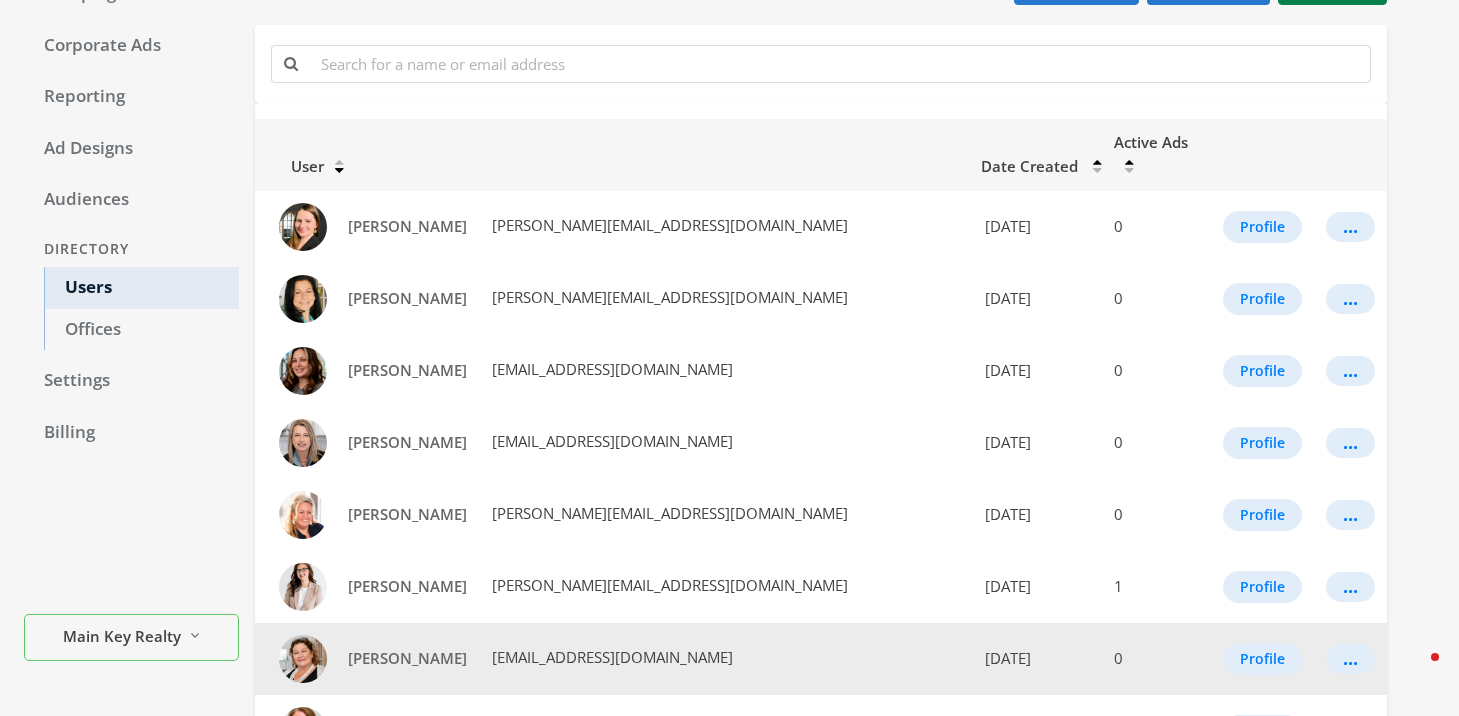 scroll, scrollTop: 132, scrollLeft: 0, axis: vertical 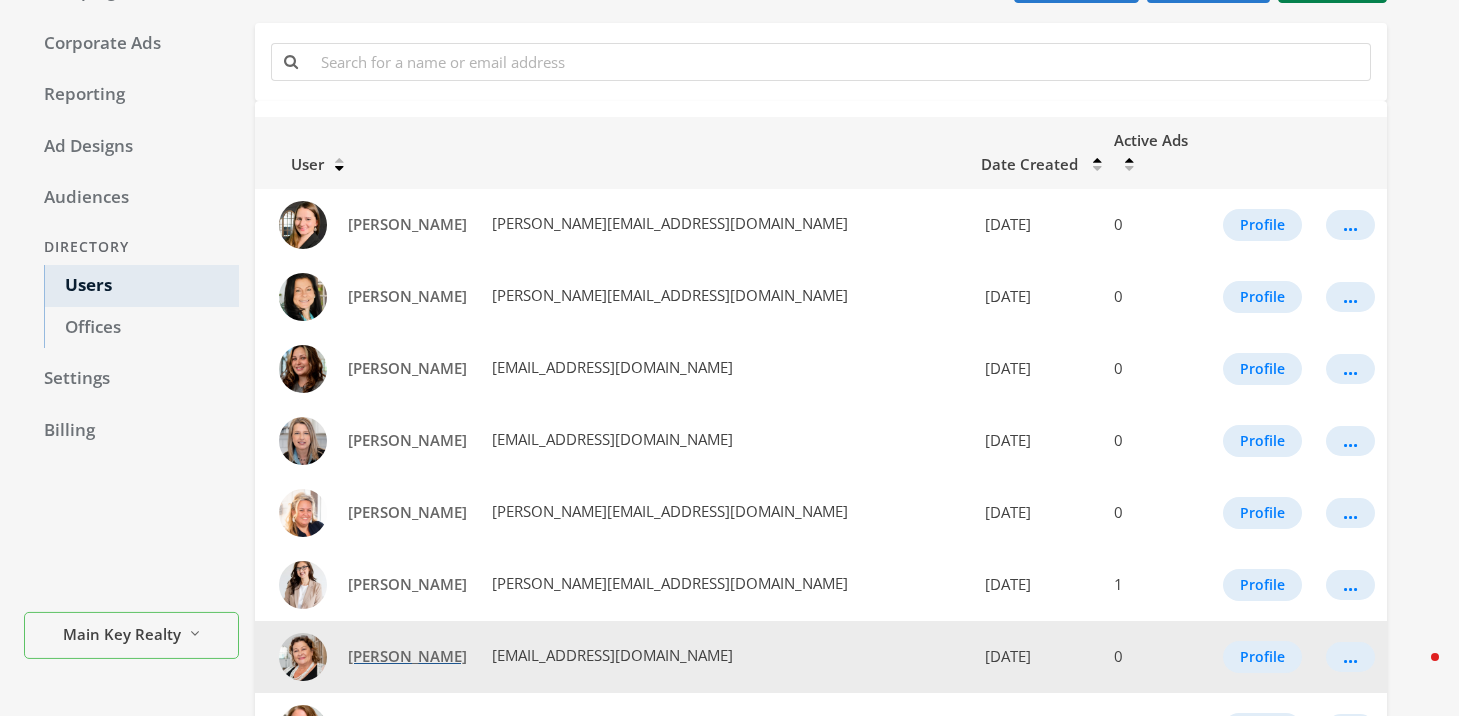 click on "Loretta Kincaid" at bounding box center [407, 656] 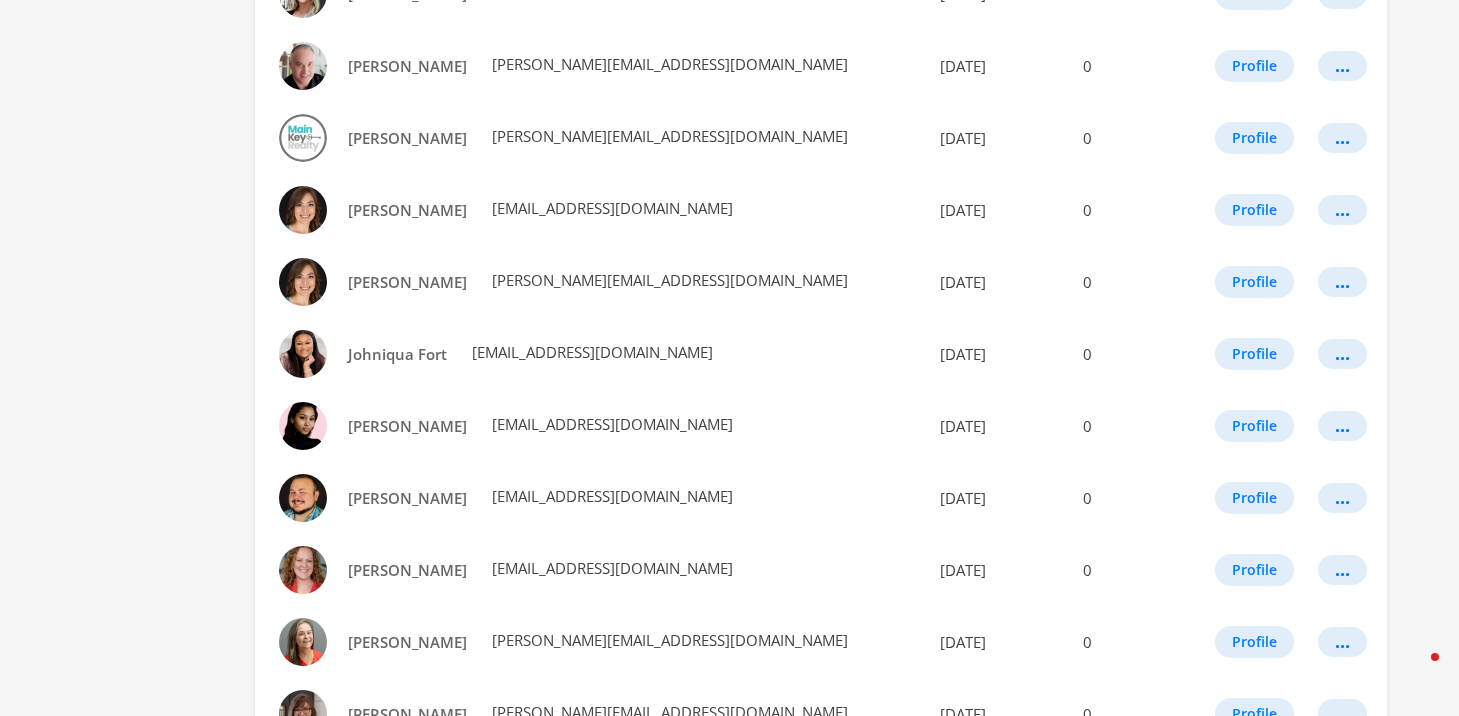 scroll, scrollTop: 1172, scrollLeft: 0, axis: vertical 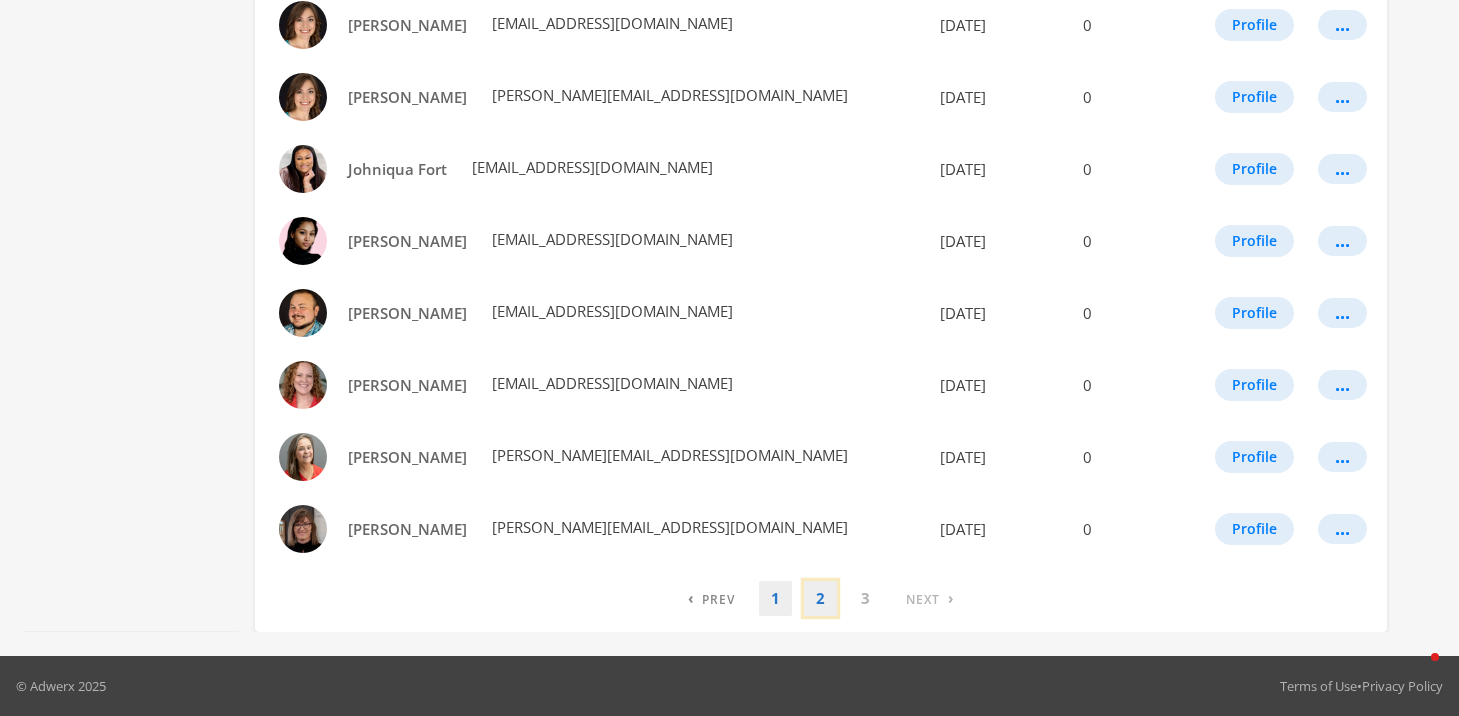 click on "2" at bounding box center (820, 598) 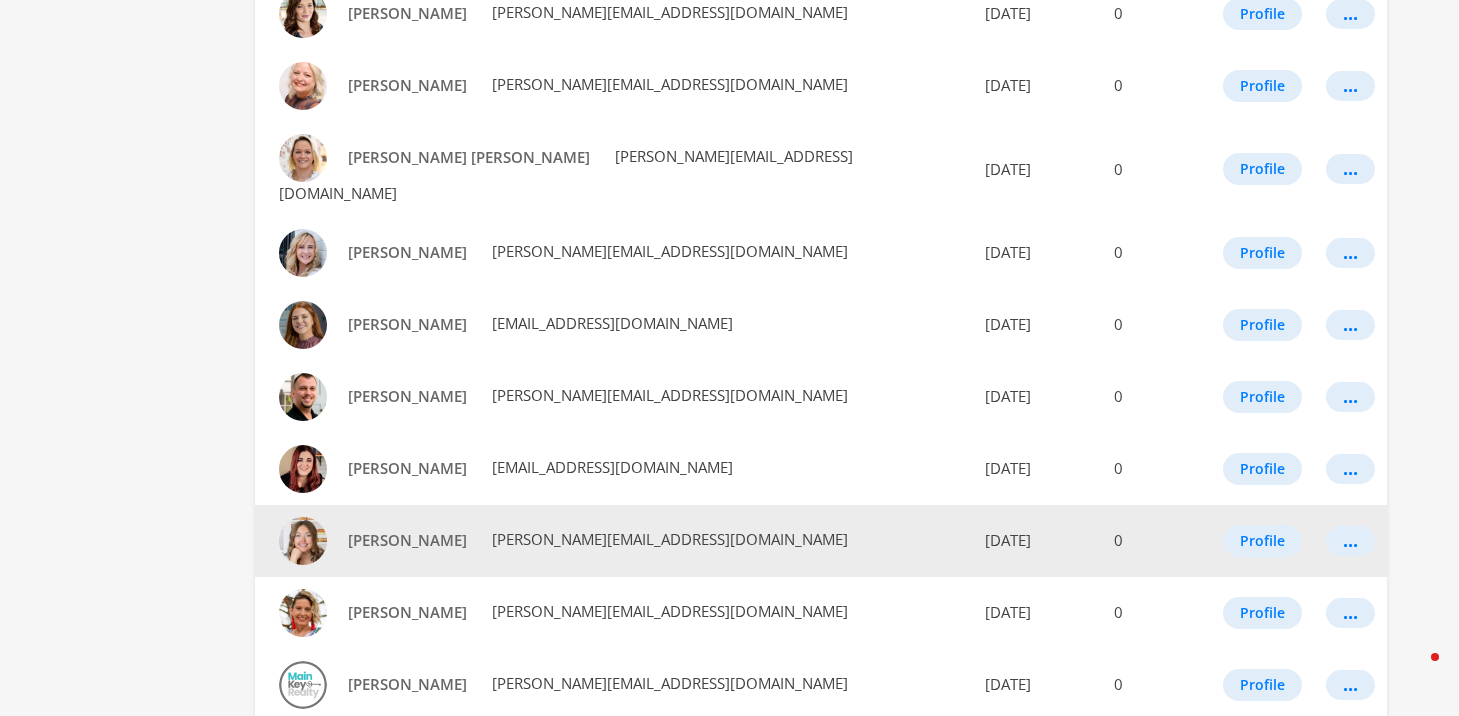 scroll, scrollTop: 1041, scrollLeft: 0, axis: vertical 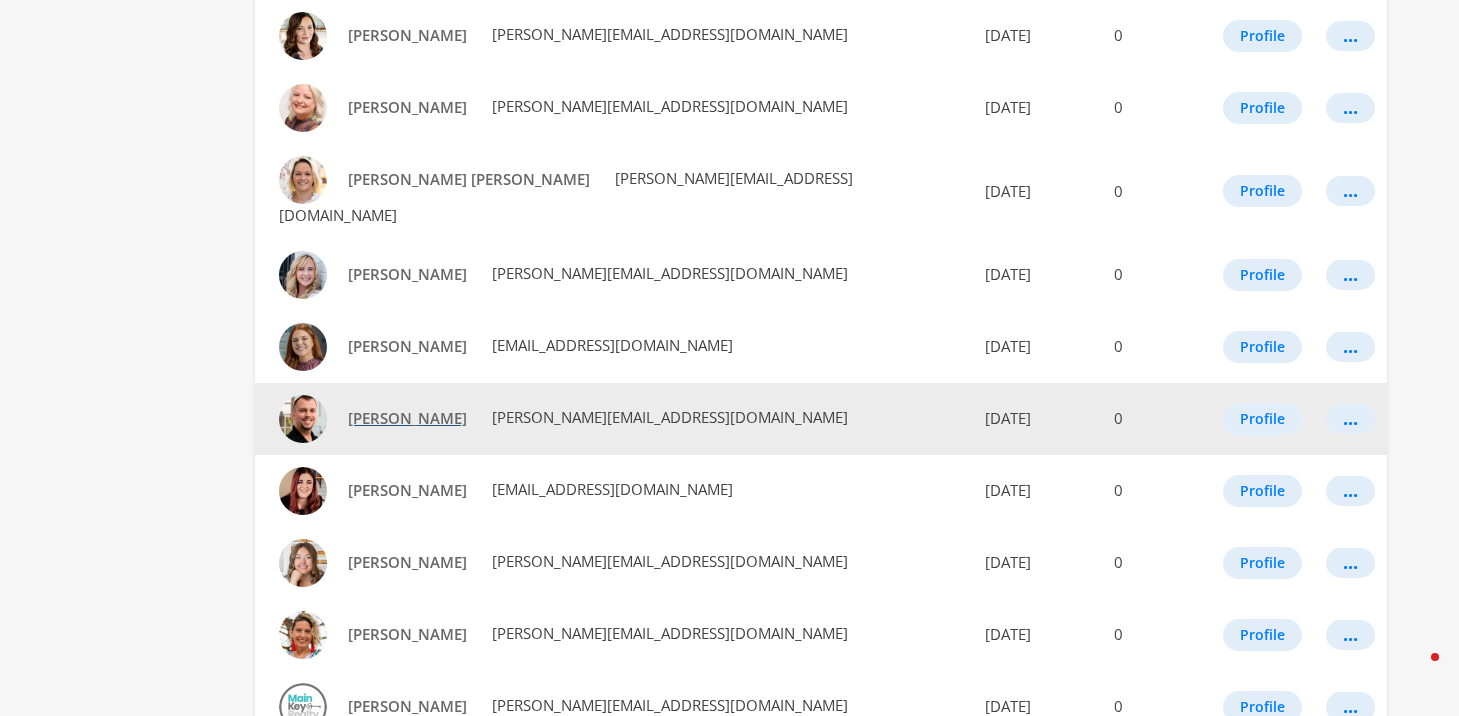 click on "[PERSON_NAME]" at bounding box center [407, 418] 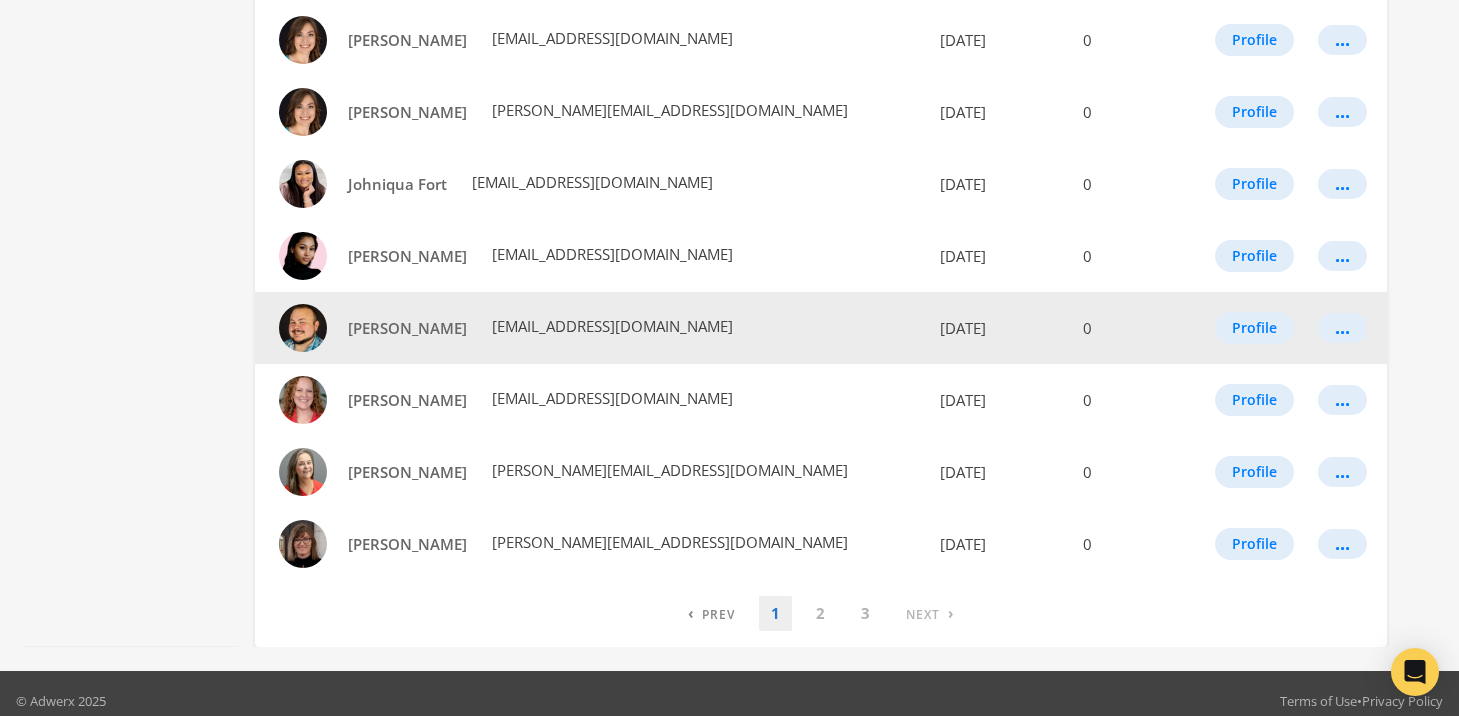 scroll, scrollTop: 1172, scrollLeft: 0, axis: vertical 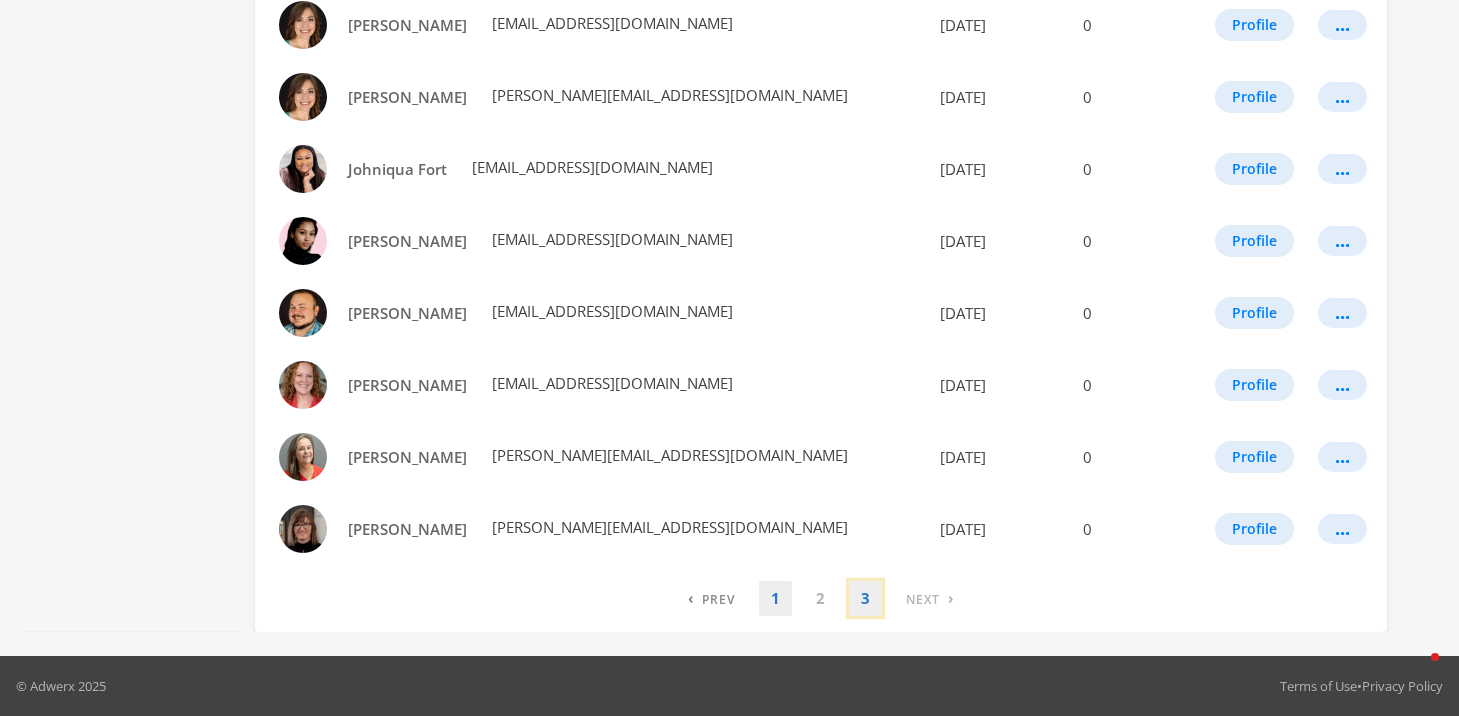click on "3" at bounding box center (865, 598) 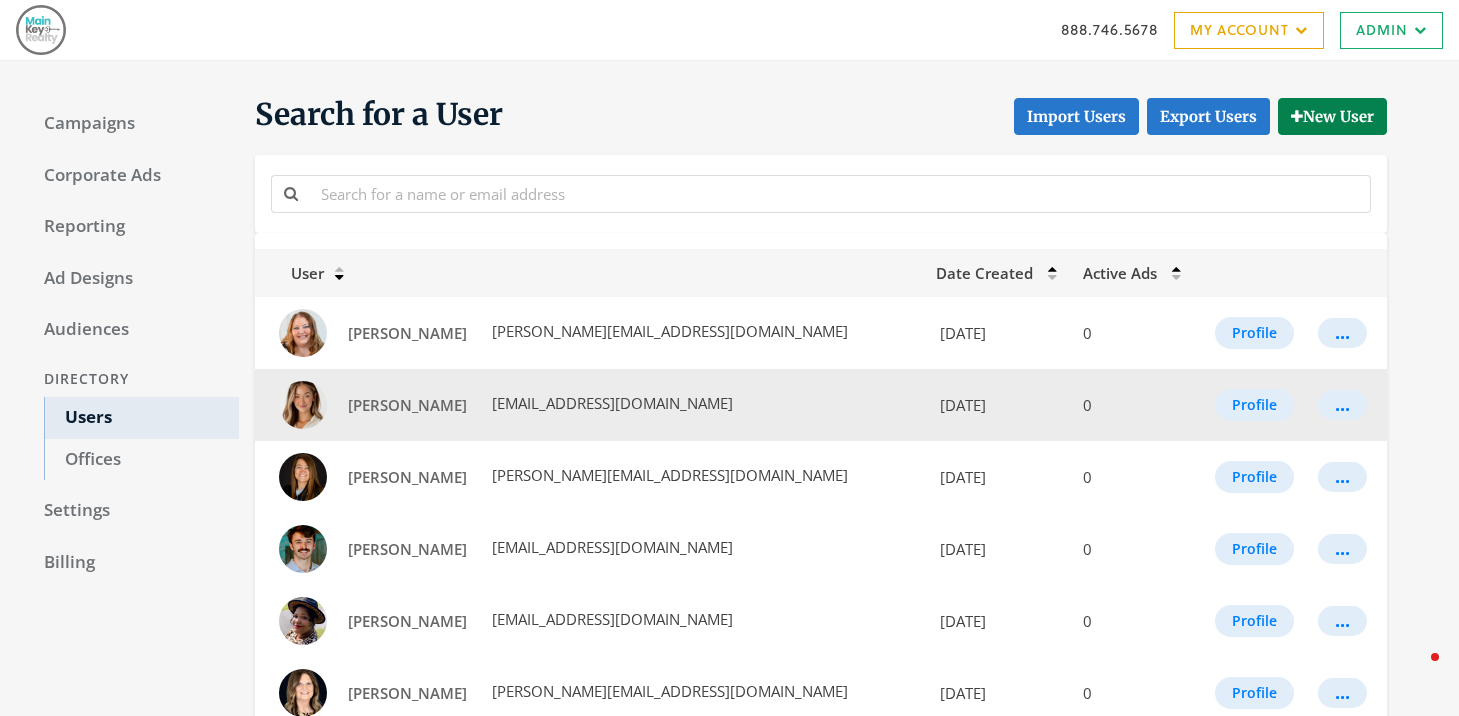 scroll, scrollTop: 236, scrollLeft: 0, axis: vertical 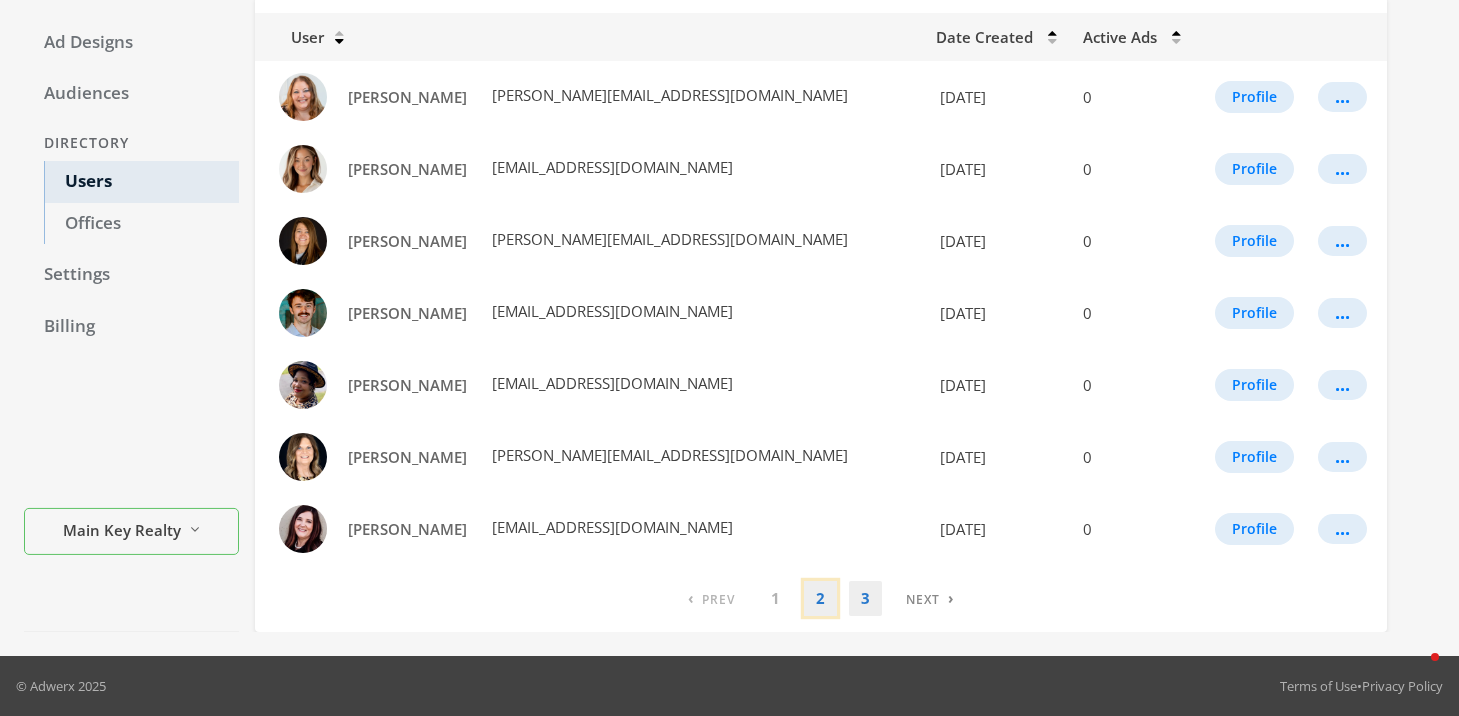 click on "2" at bounding box center (820, 598) 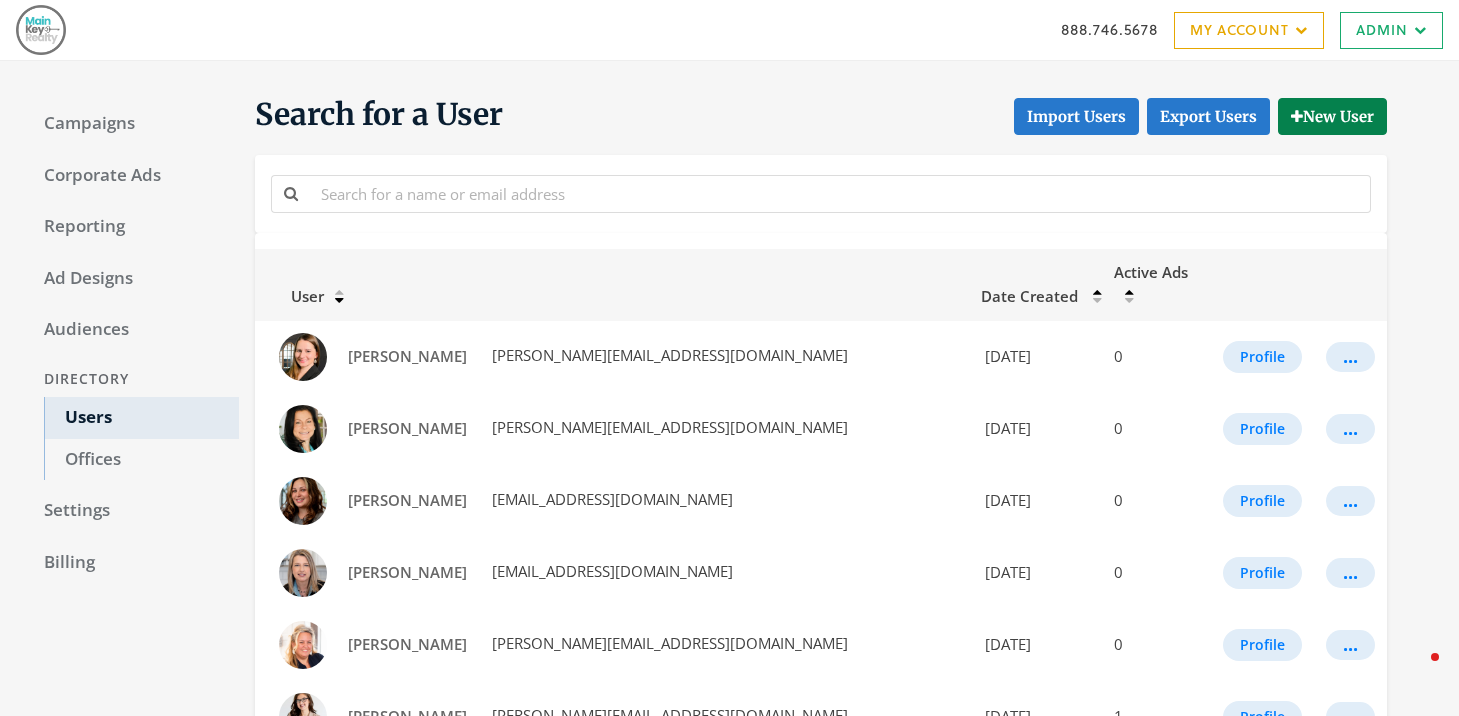 scroll, scrollTop: 1172, scrollLeft: 0, axis: vertical 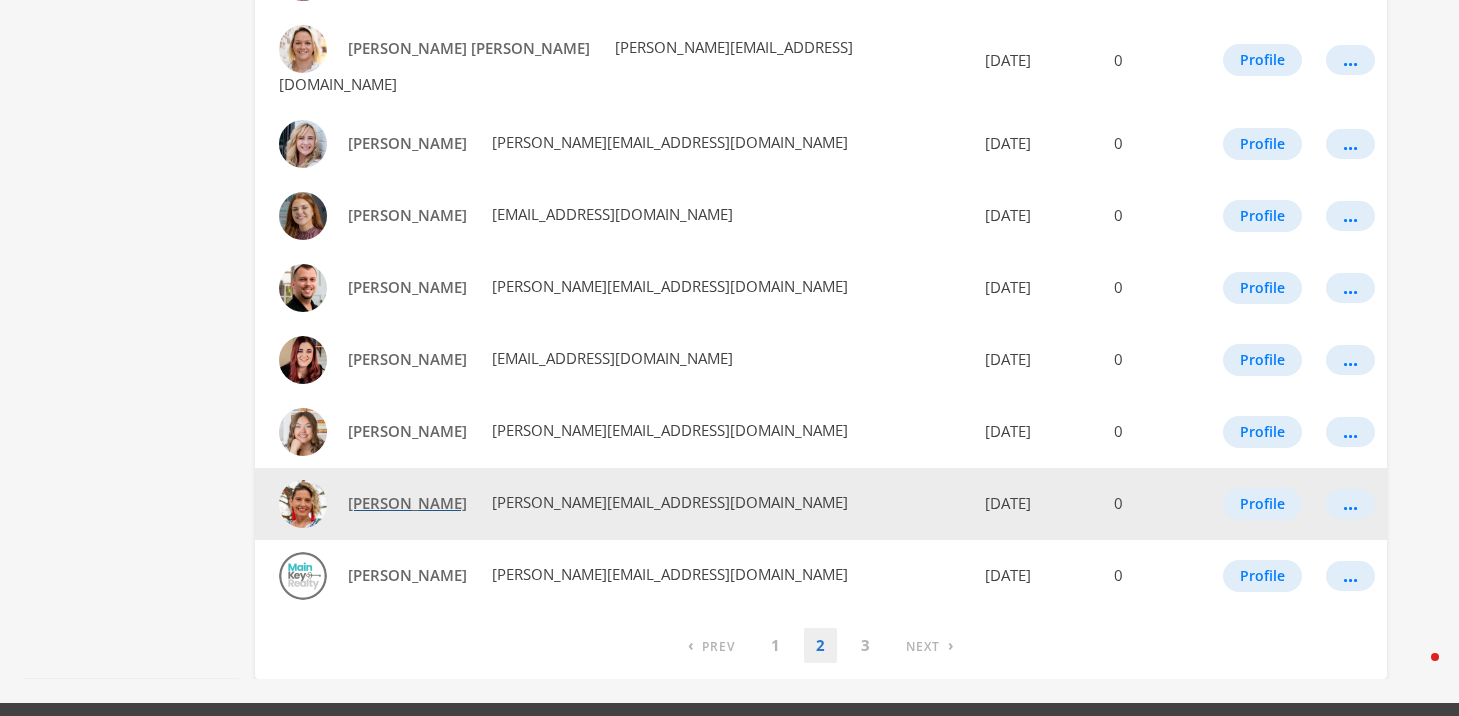 click on "Renee Reyes" at bounding box center (407, 503) 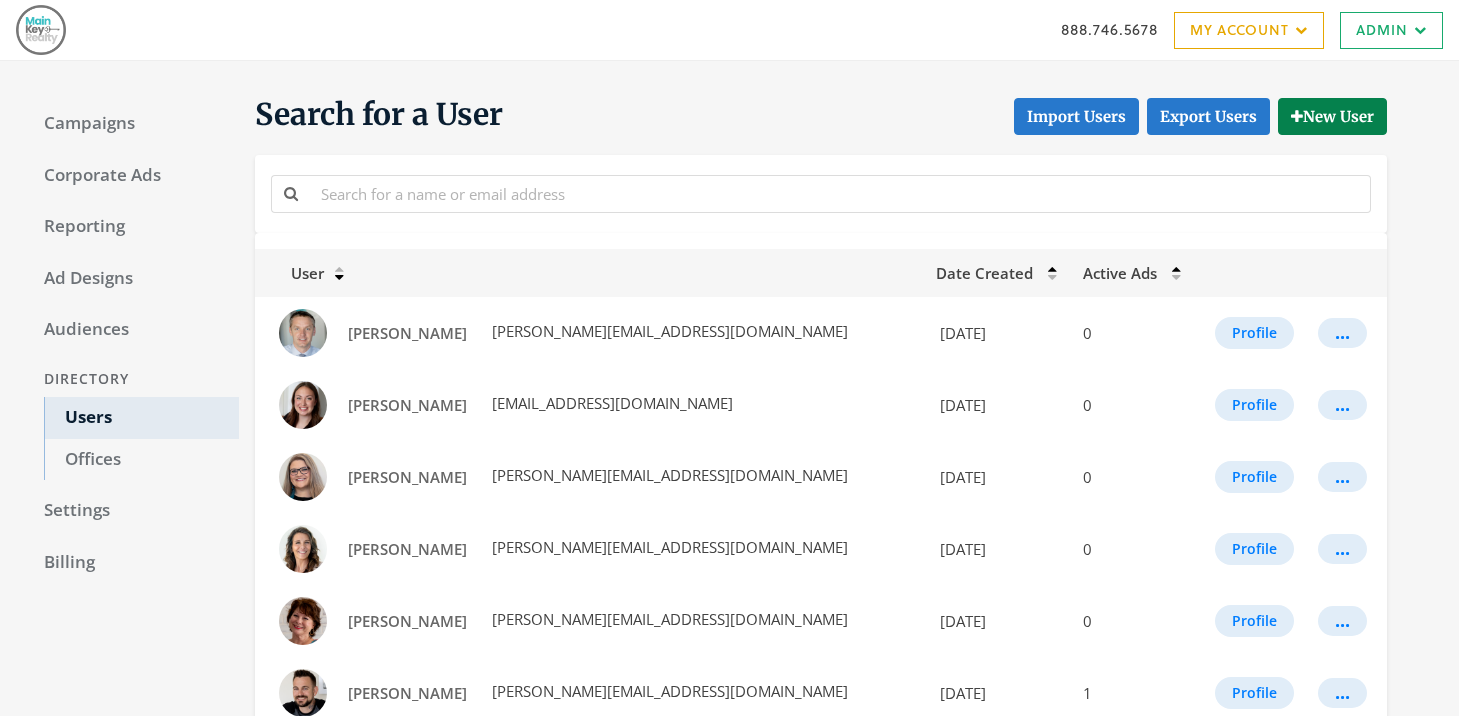 scroll, scrollTop: 1172, scrollLeft: 0, axis: vertical 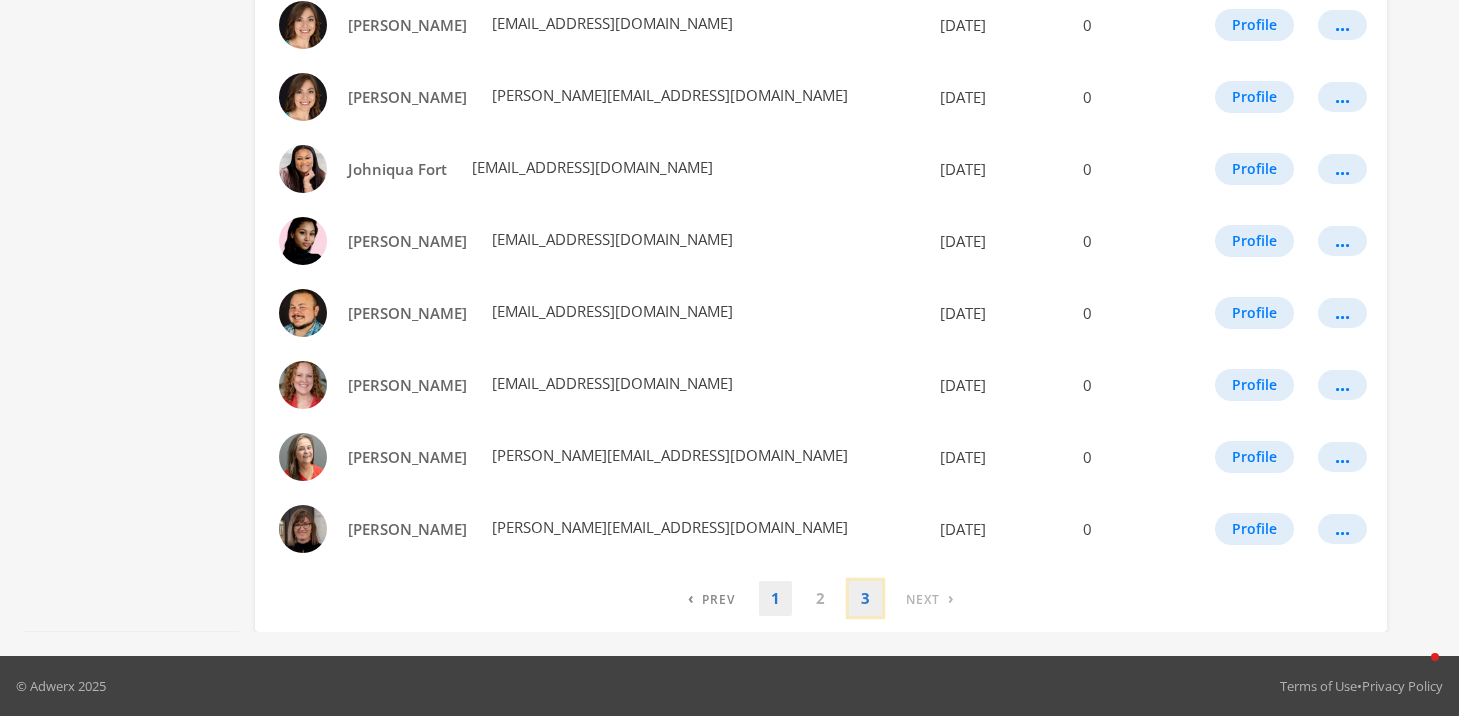 click on "3" at bounding box center [865, 598] 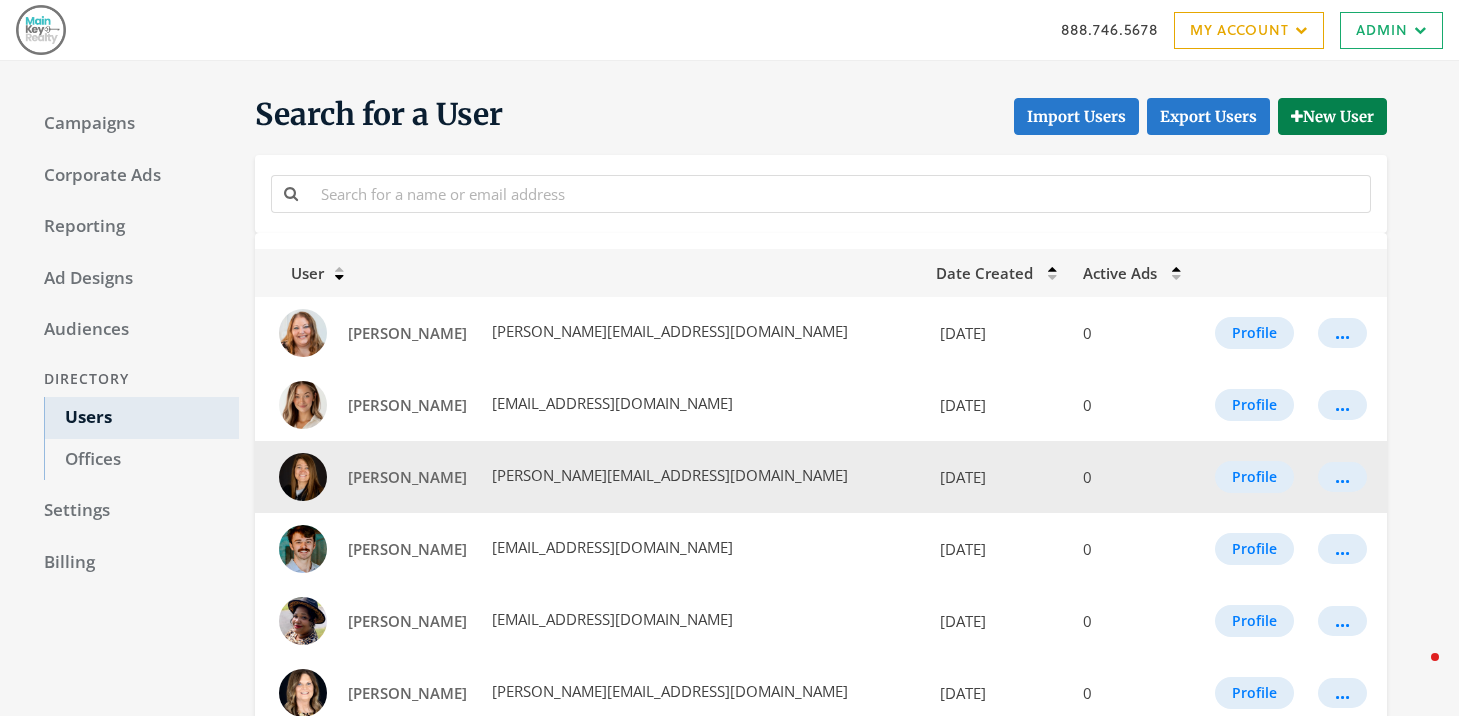 scroll, scrollTop: 236, scrollLeft: 0, axis: vertical 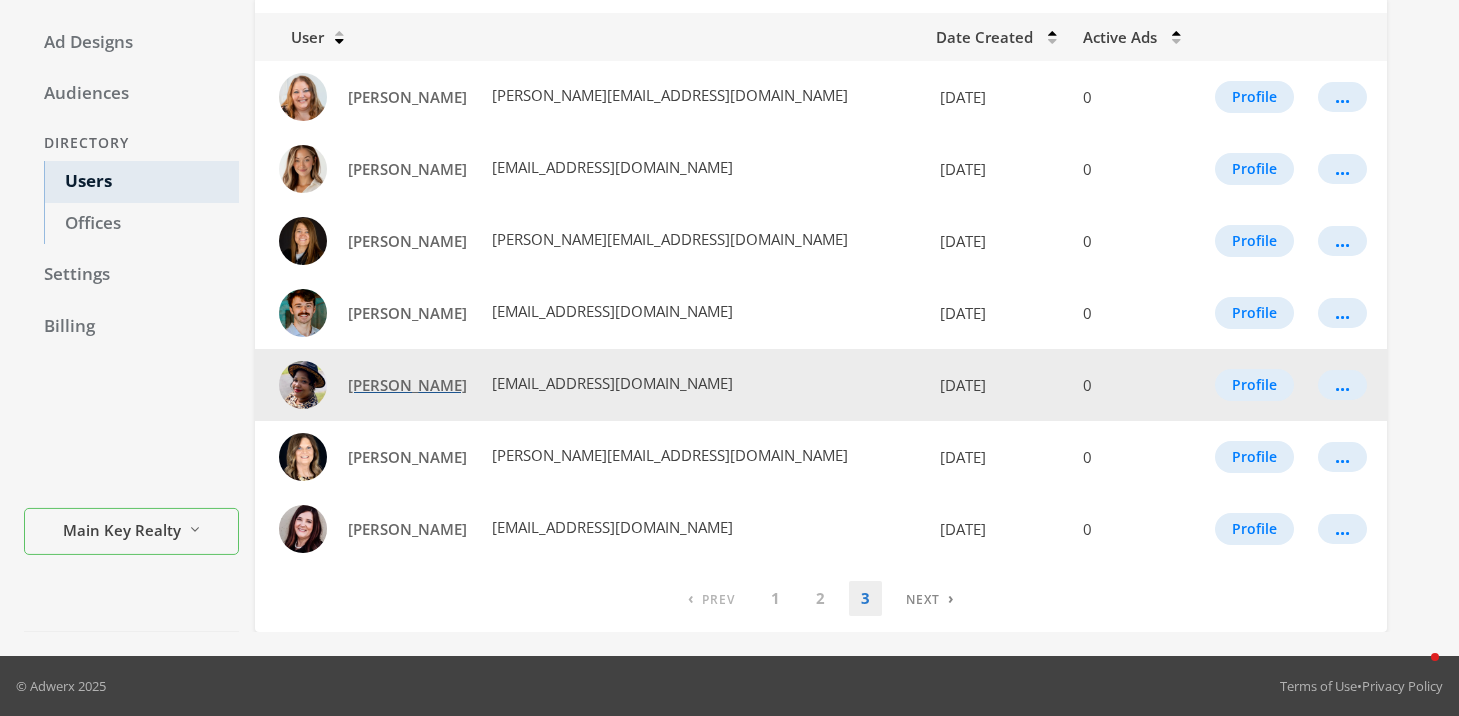 click on "[PERSON_NAME]" at bounding box center (407, 385) 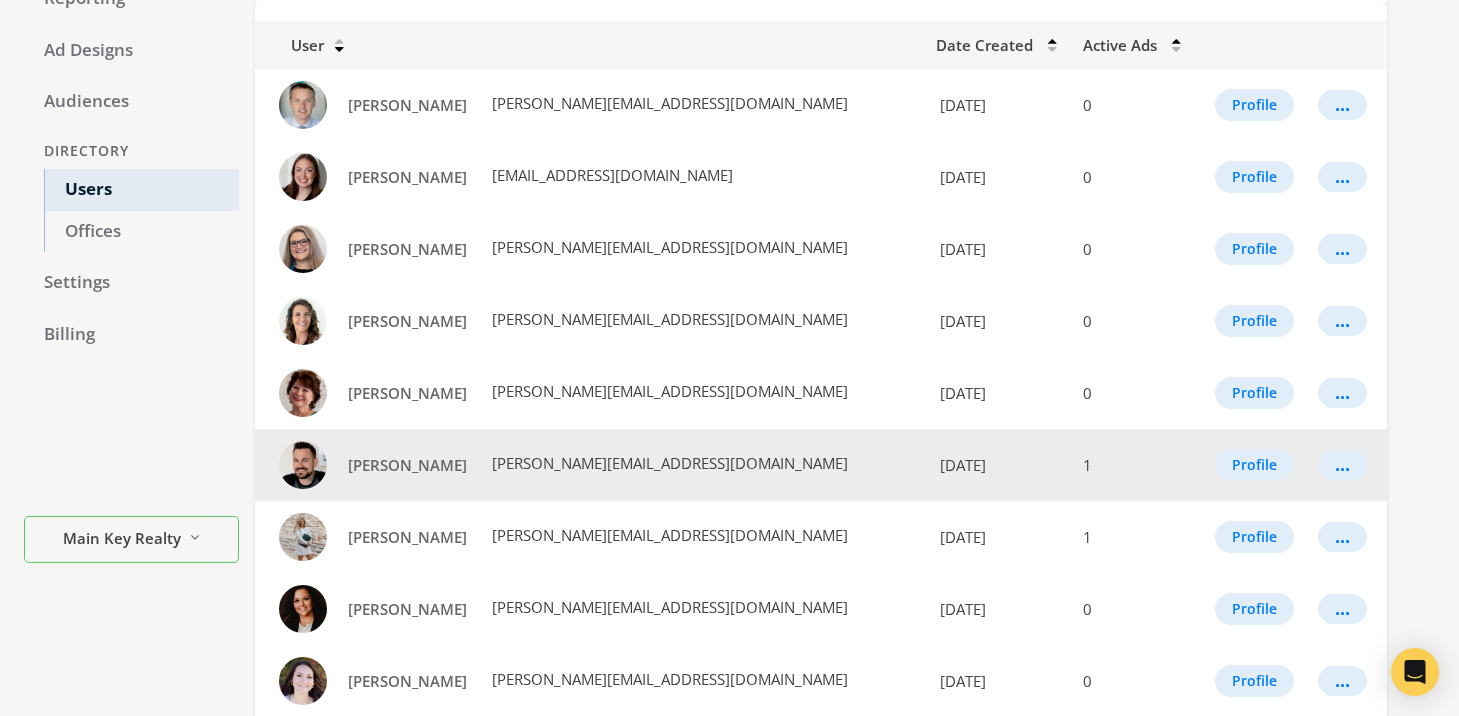 scroll, scrollTop: 1172, scrollLeft: 0, axis: vertical 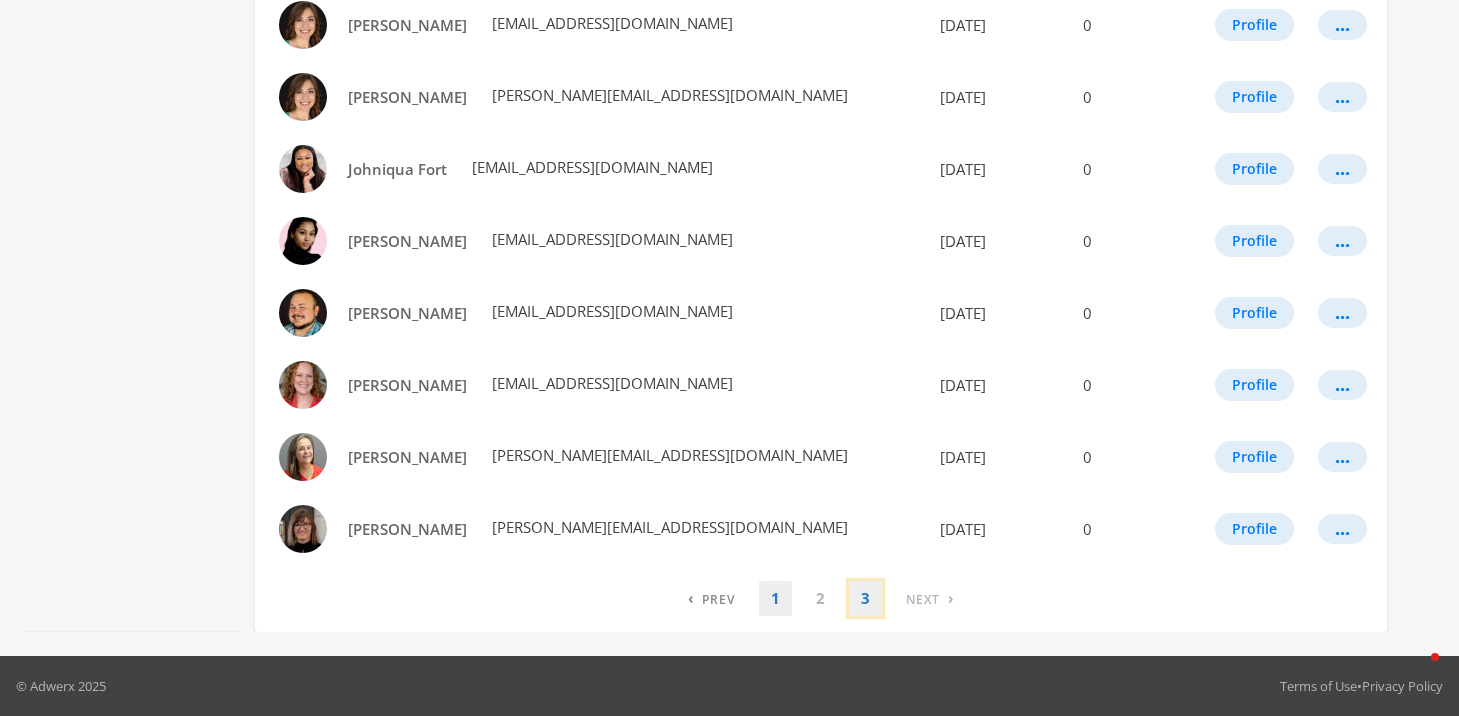 click on "3" at bounding box center (865, 598) 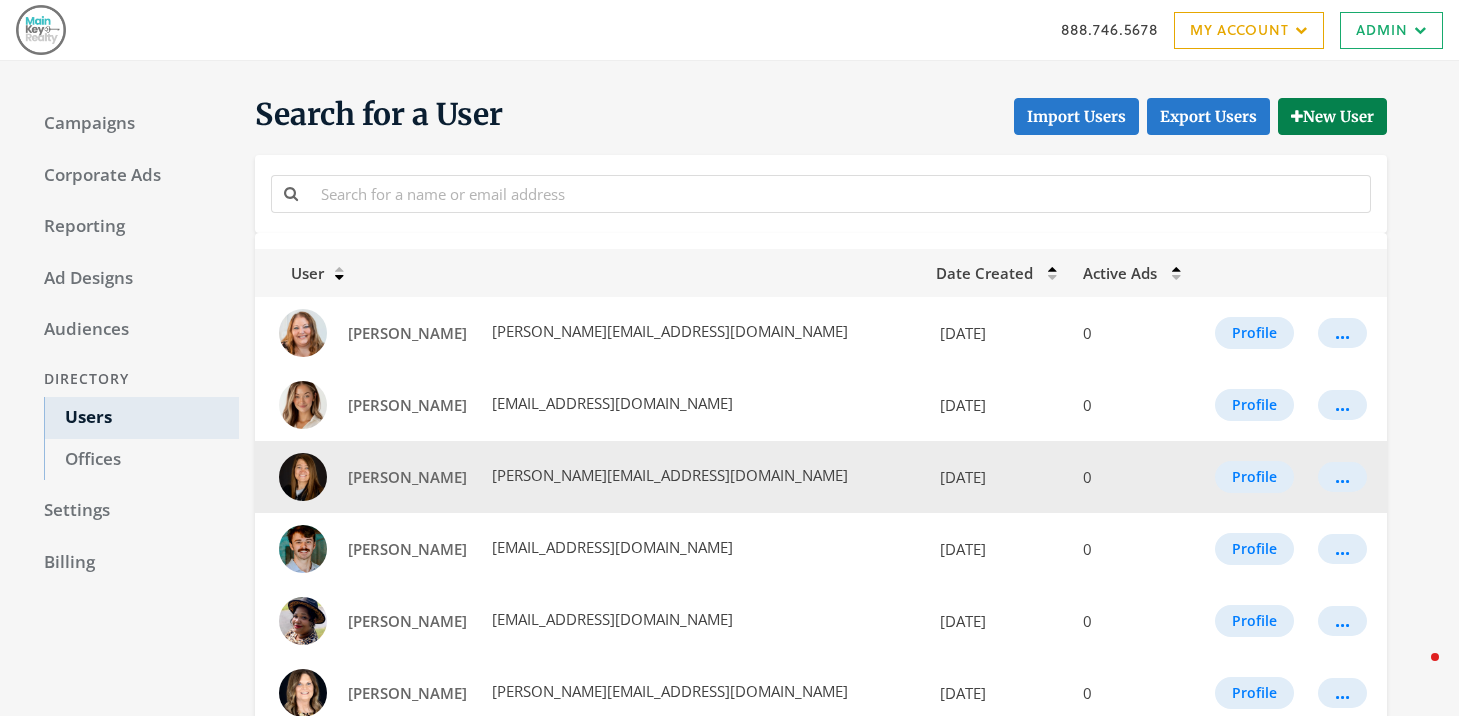 scroll, scrollTop: 236, scrollLeft: 0, axis: vertical 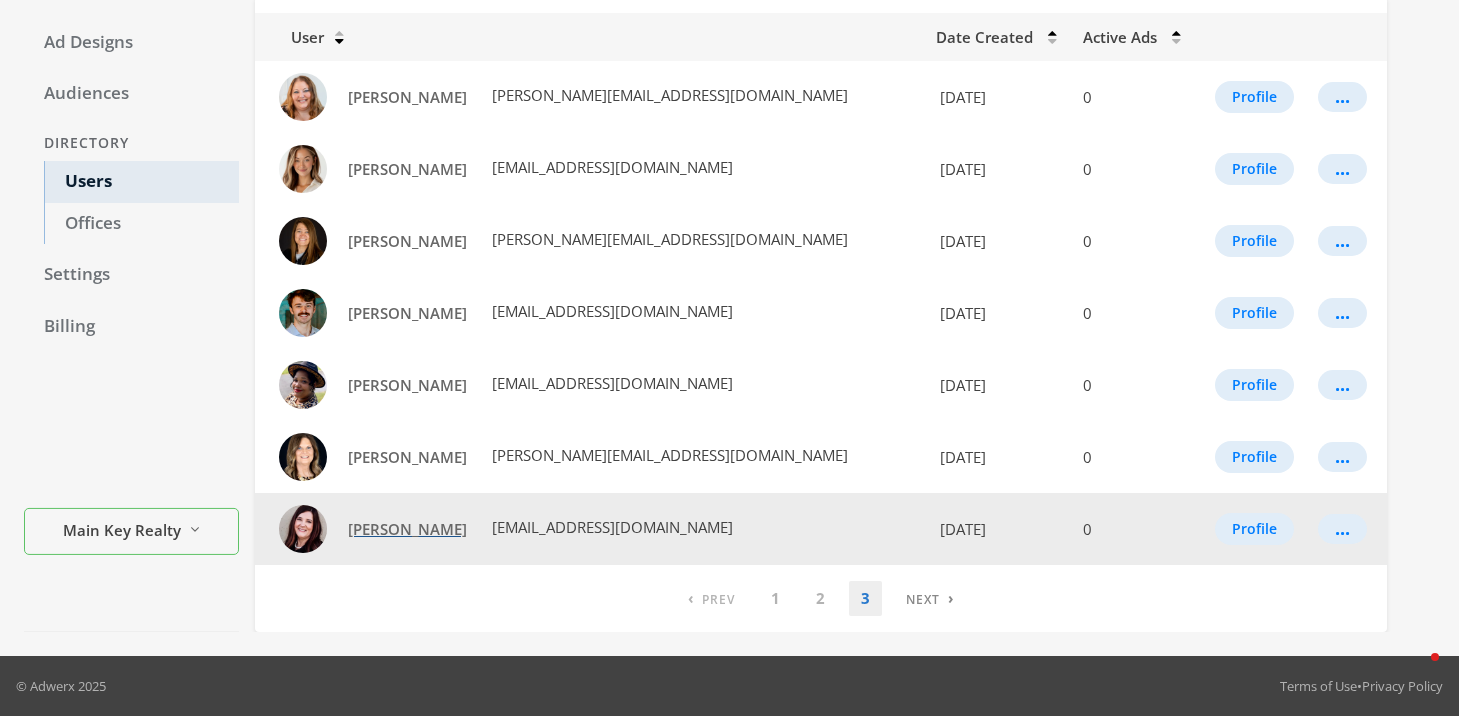 click on "[PERSON_NAME]" at bounding box center (407, 529) 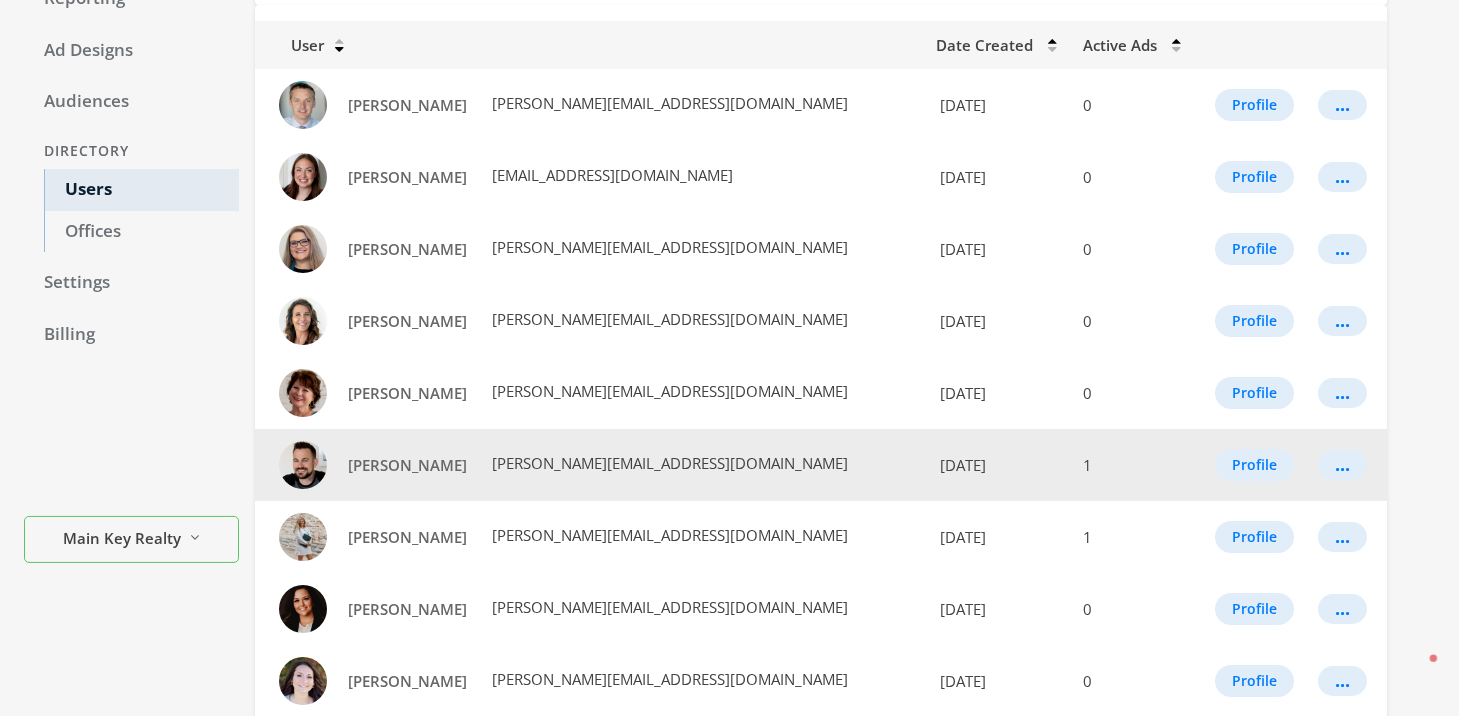 scroll, scrollTop: 0, scrollLeft: 0, axis: both 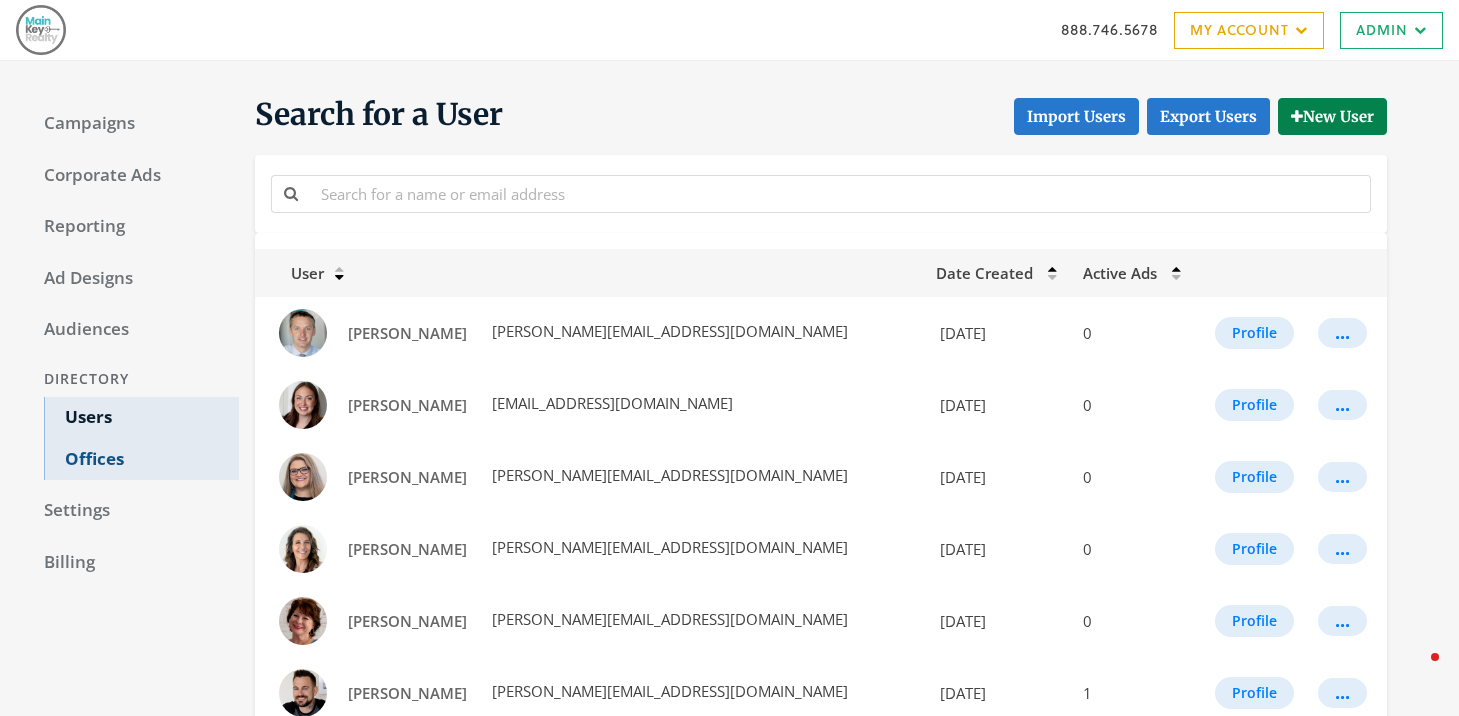 click on "Offices" at bounding box center (141, 460) 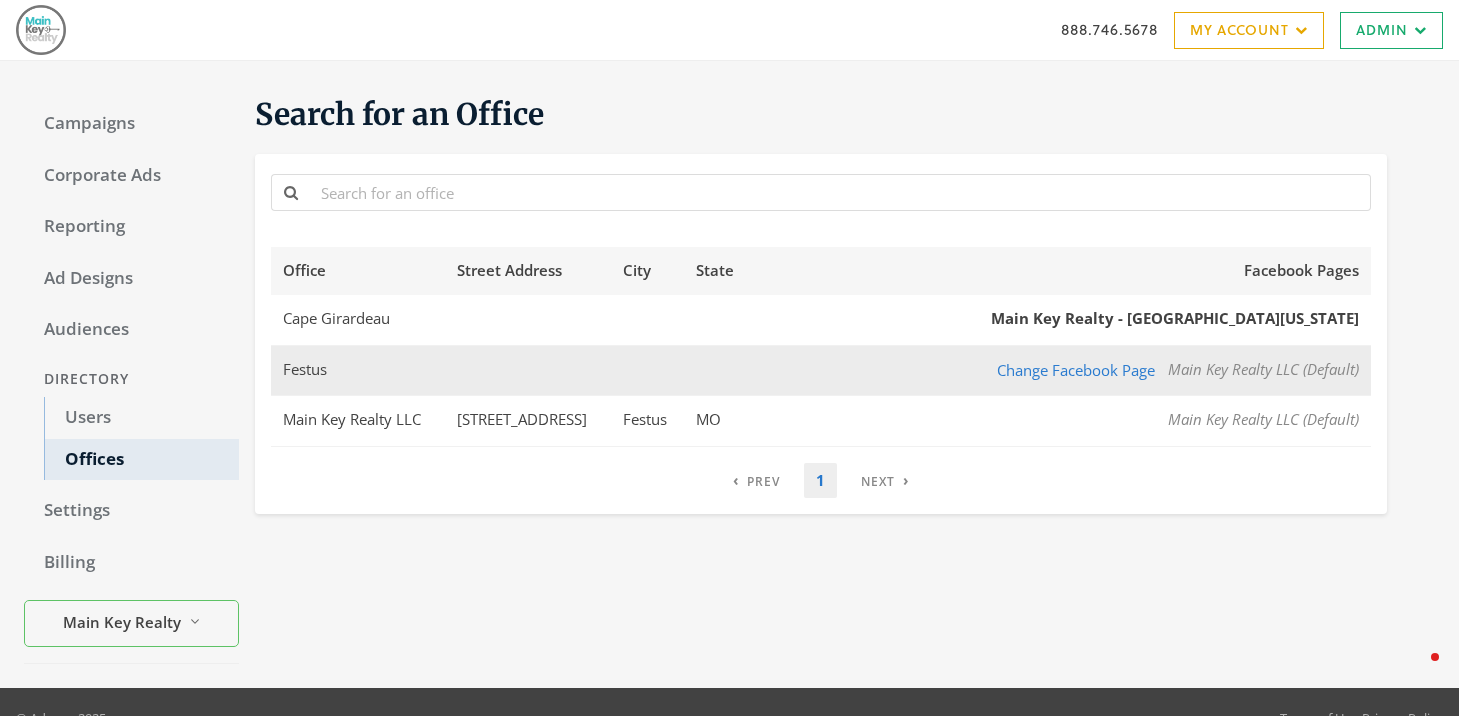 click on "Festus" at bounding box center [358, 370] 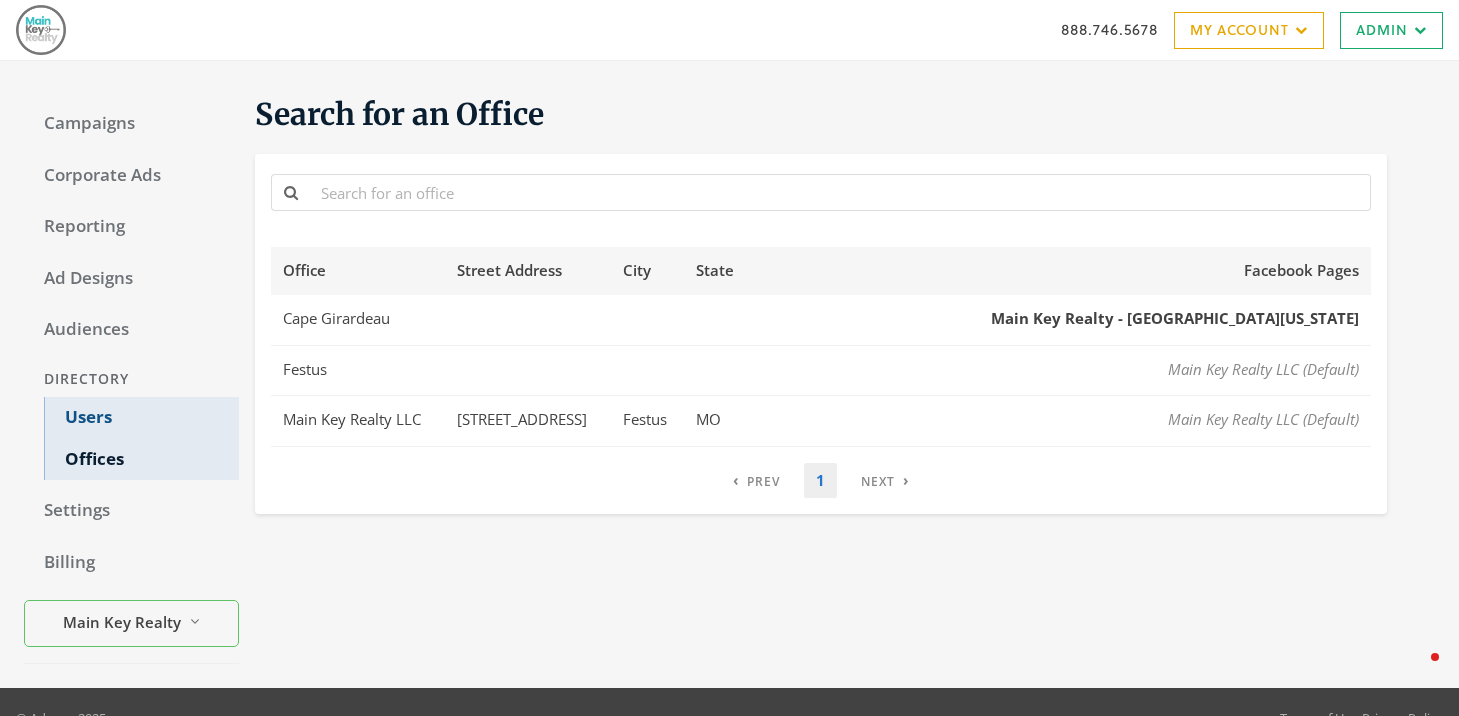 click on "Users" at bounding box center [141, 418] 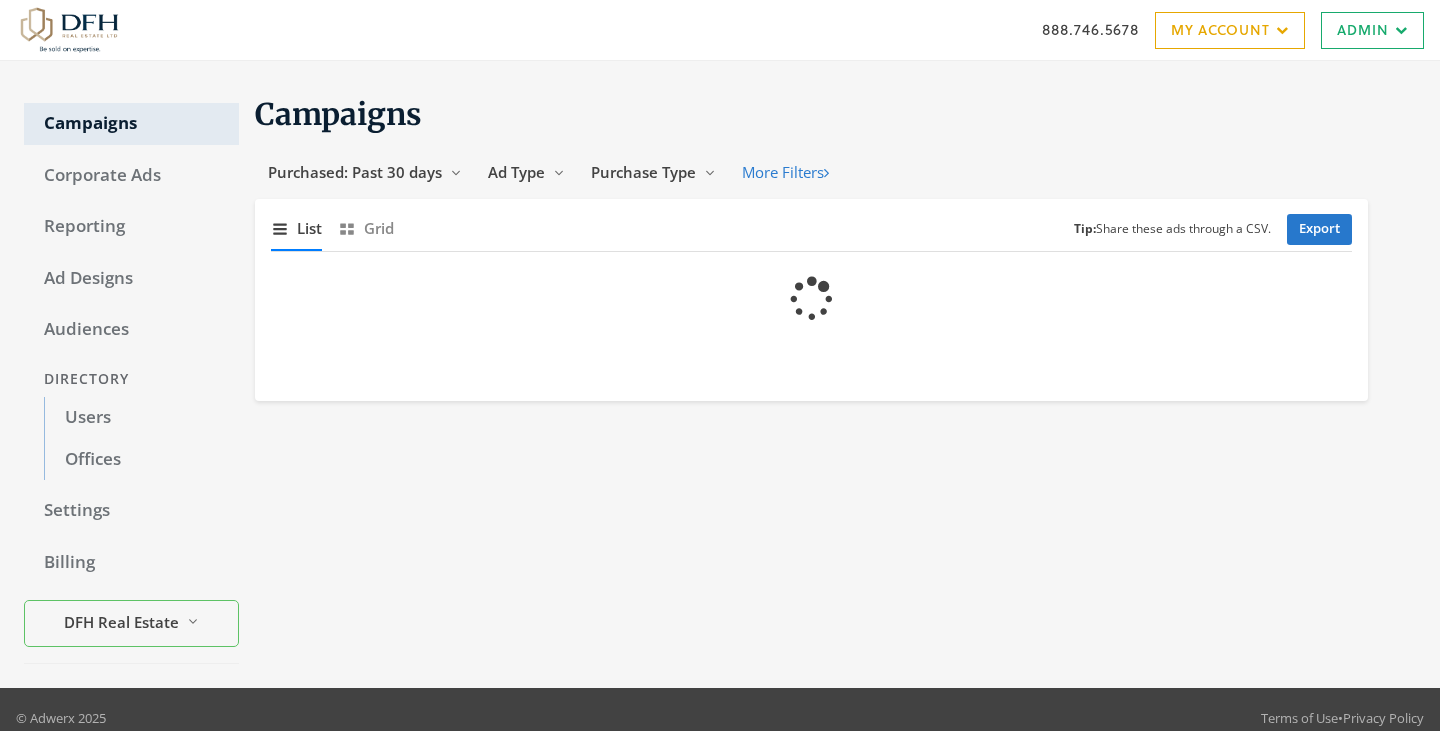 scroll, scrollTop: 0, scrollLeft: 0, axis: both 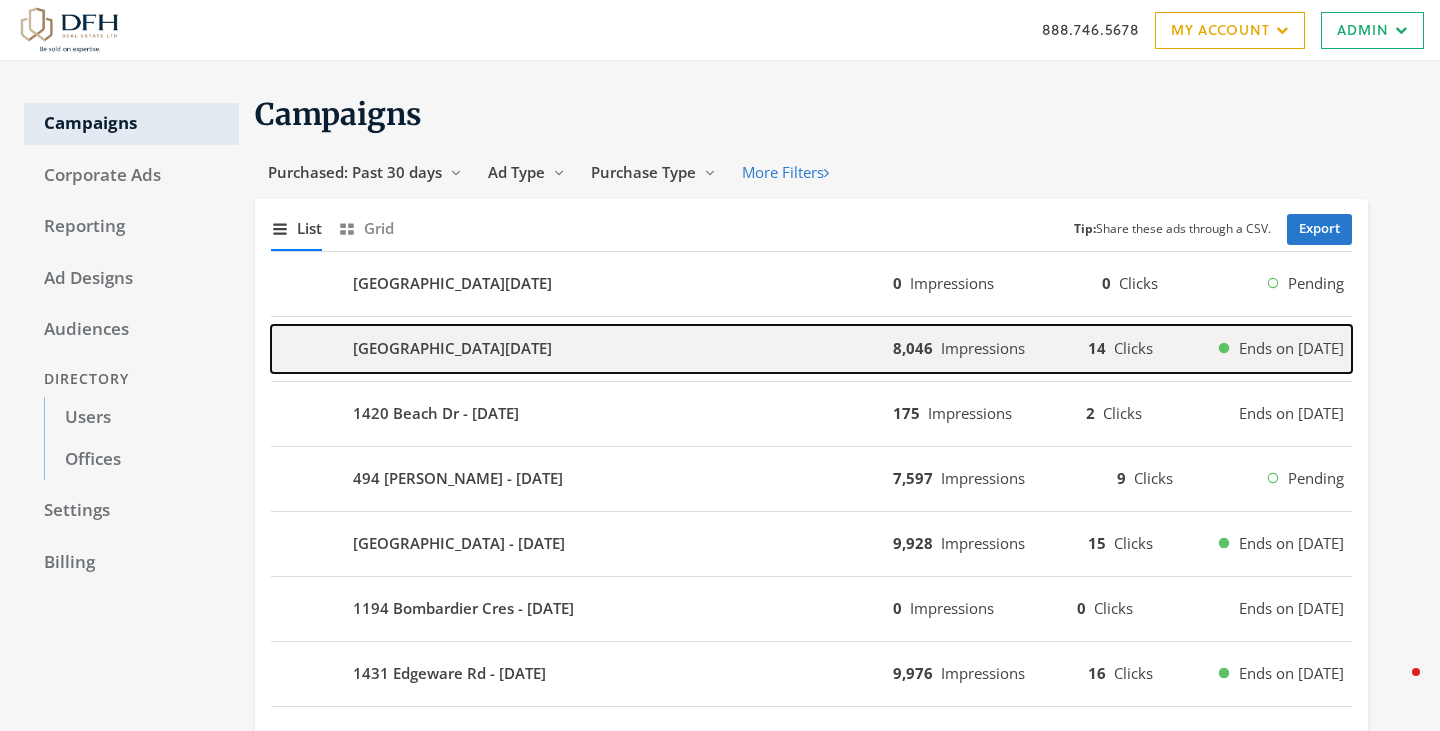 click on "2850 Stautw Rd - 2025-07-24" at bounding box center [582, 349] 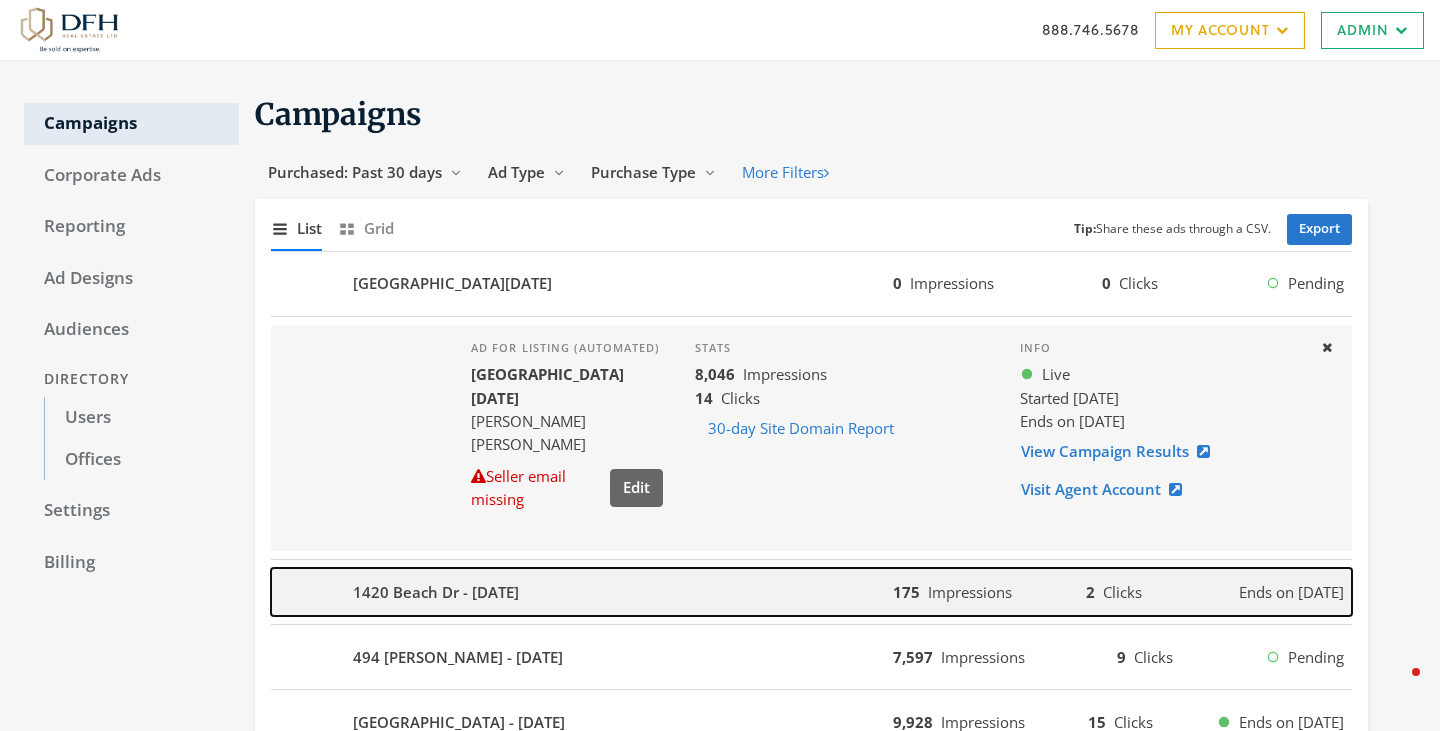 click on "1420 Beach Dr - 2025-07-24" at bounding box center (582, 592) 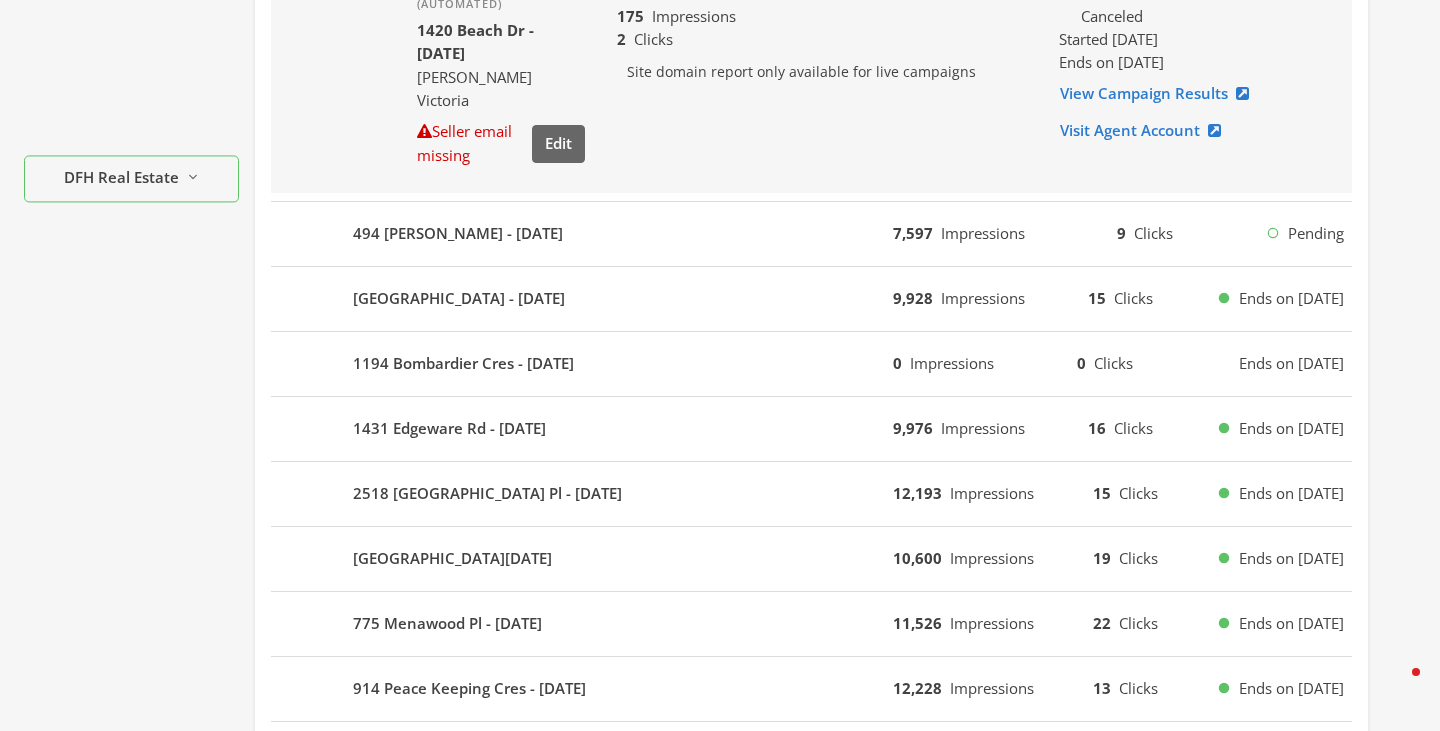 scroll, scrollTop: 608, scrollLeft: 0, axis: vertical 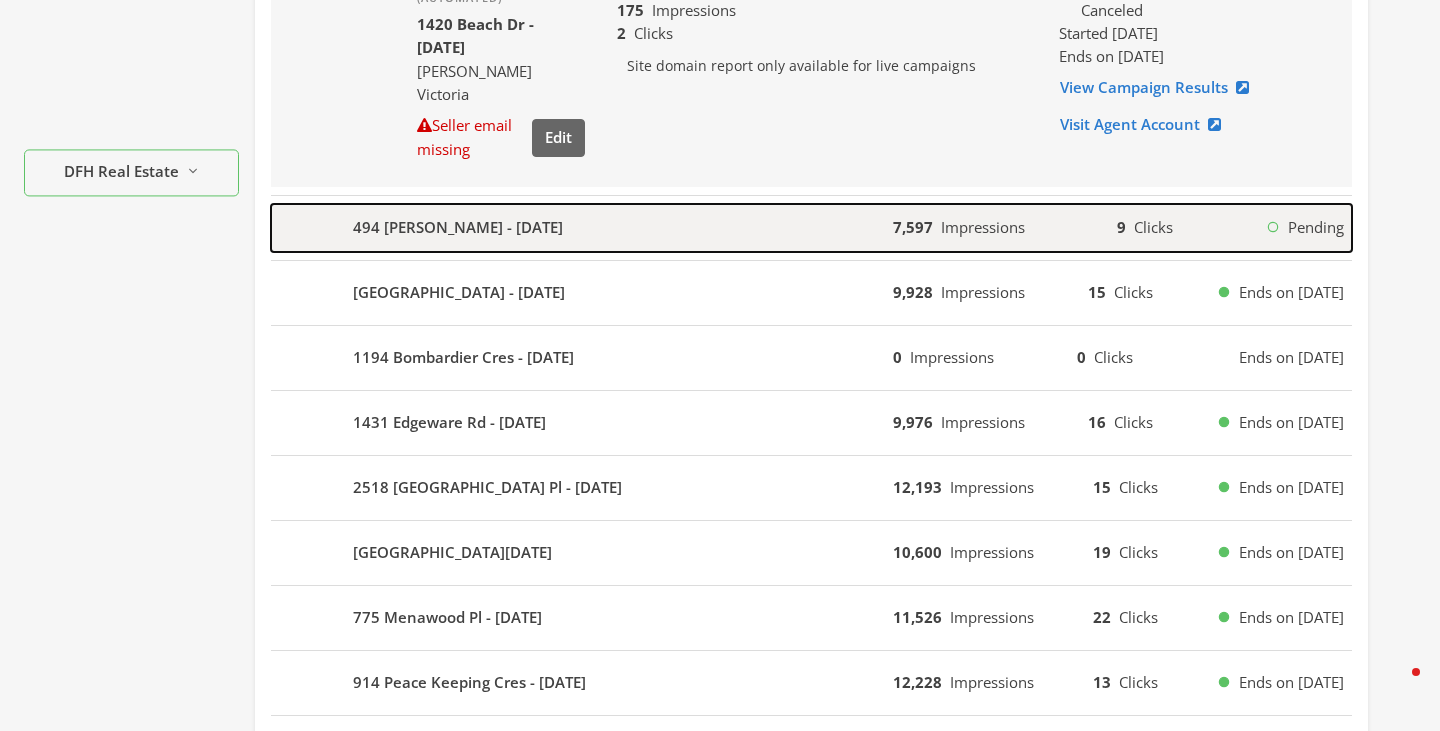 click on "494 Marsett Pl - 2025-07-23" at bounding box center [582, 228] 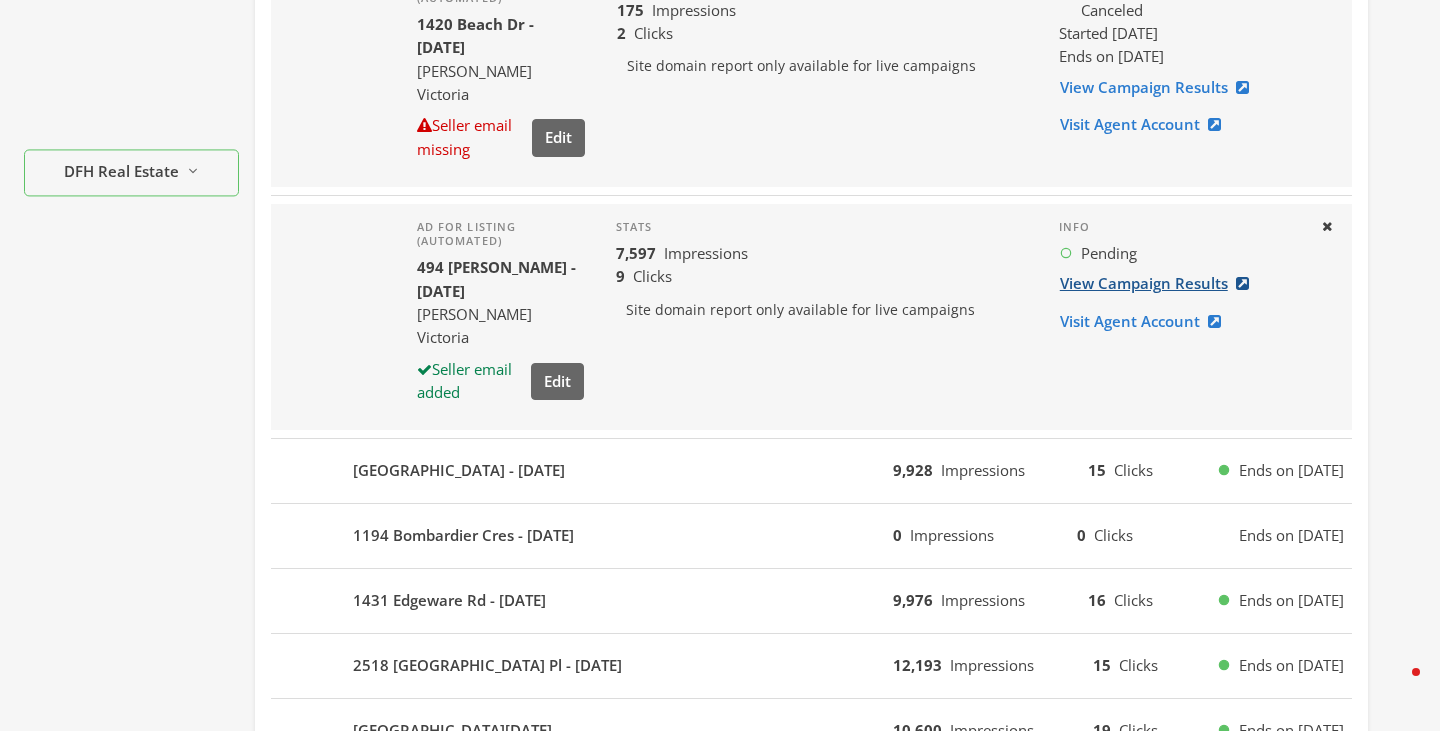 click on "View Campaign Results" at bounding box center [1160, 283] 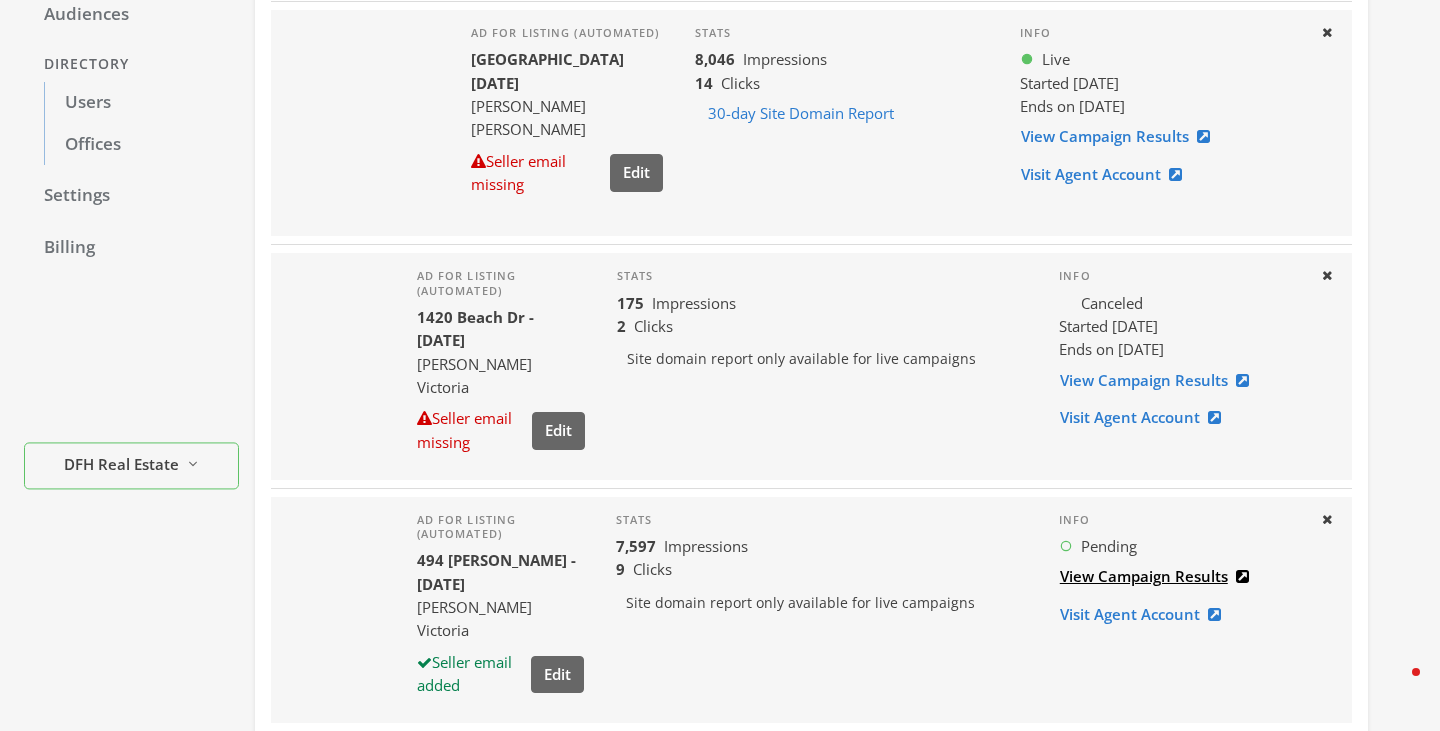scroll, scrollTop: 0, scrollLeft: 0, axis: both 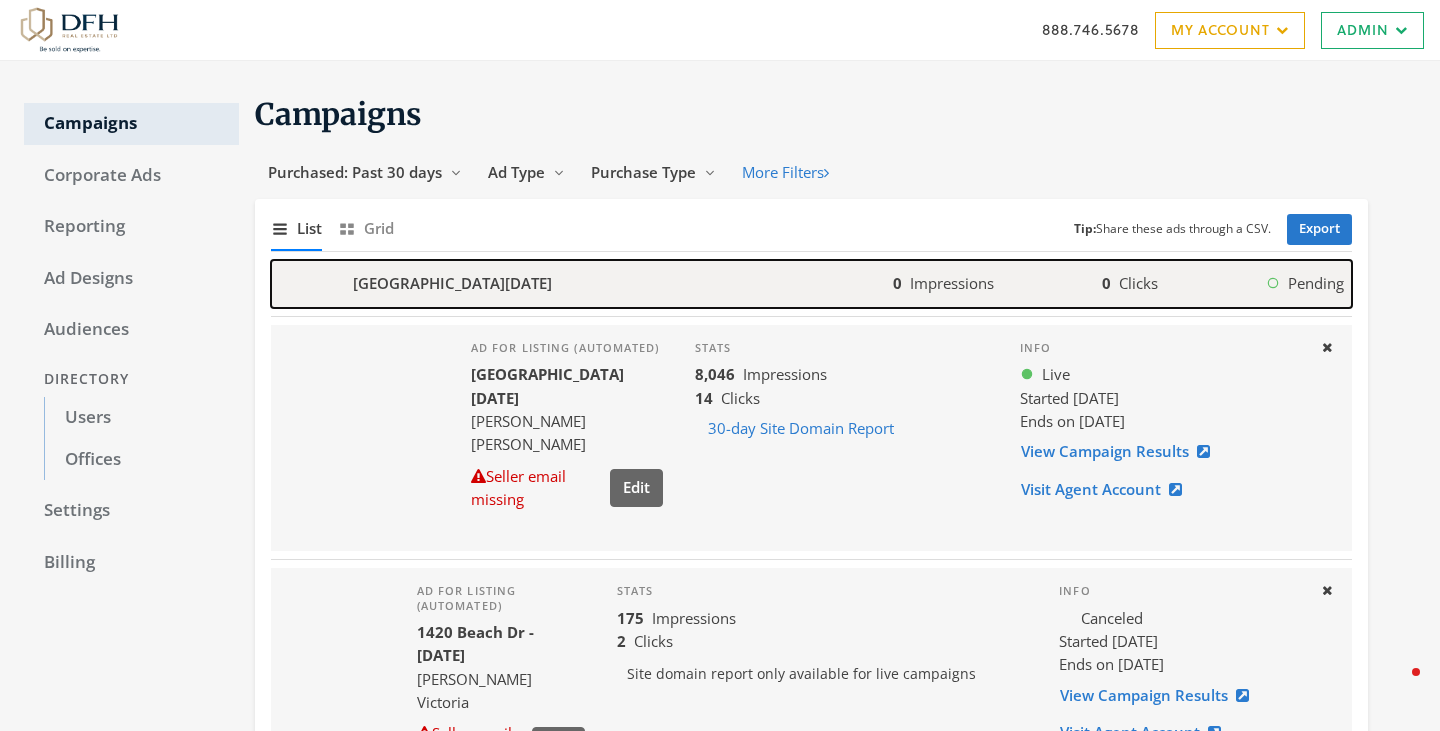 click on "0 Impressions 0 Clicks Pending" at bounding box center (1122, 283) 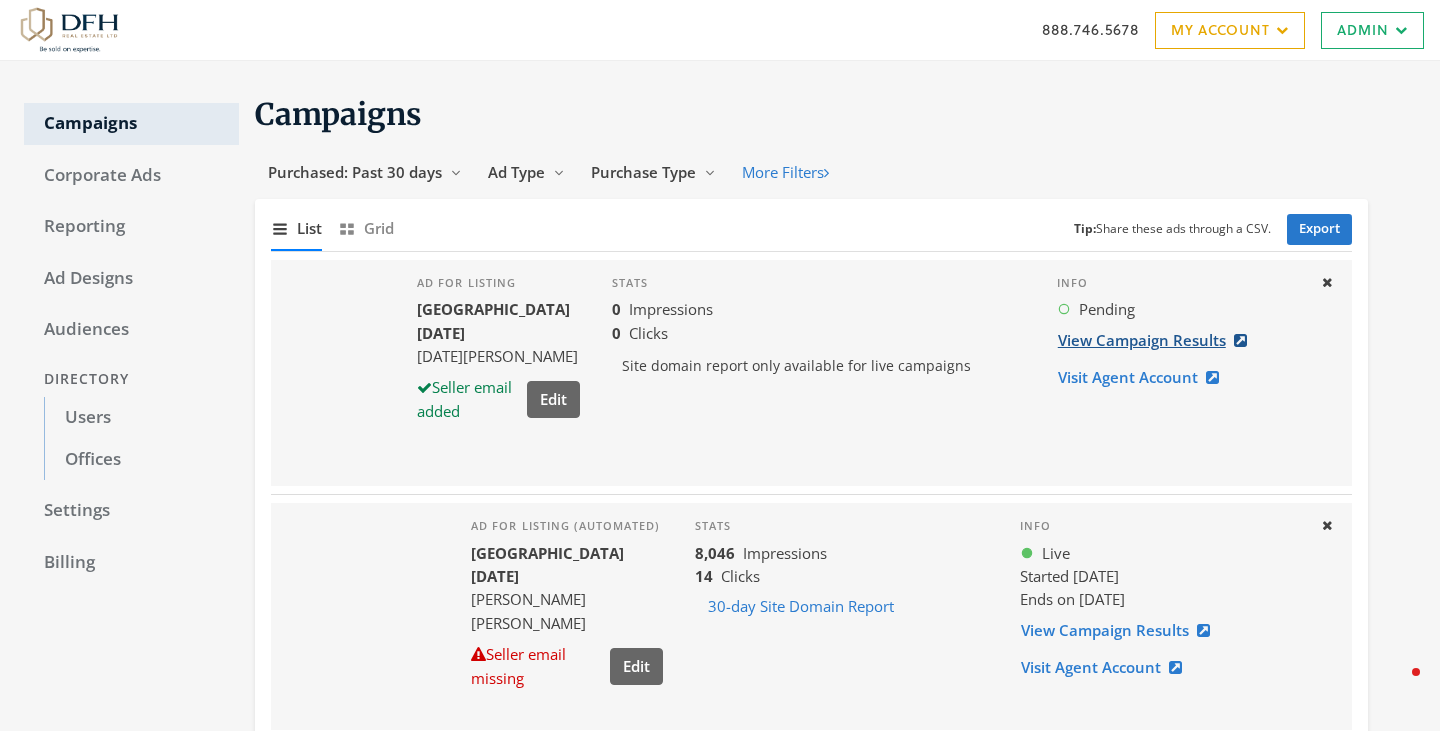 click on "View Campaign Results" at bounding box center [1158, 340] 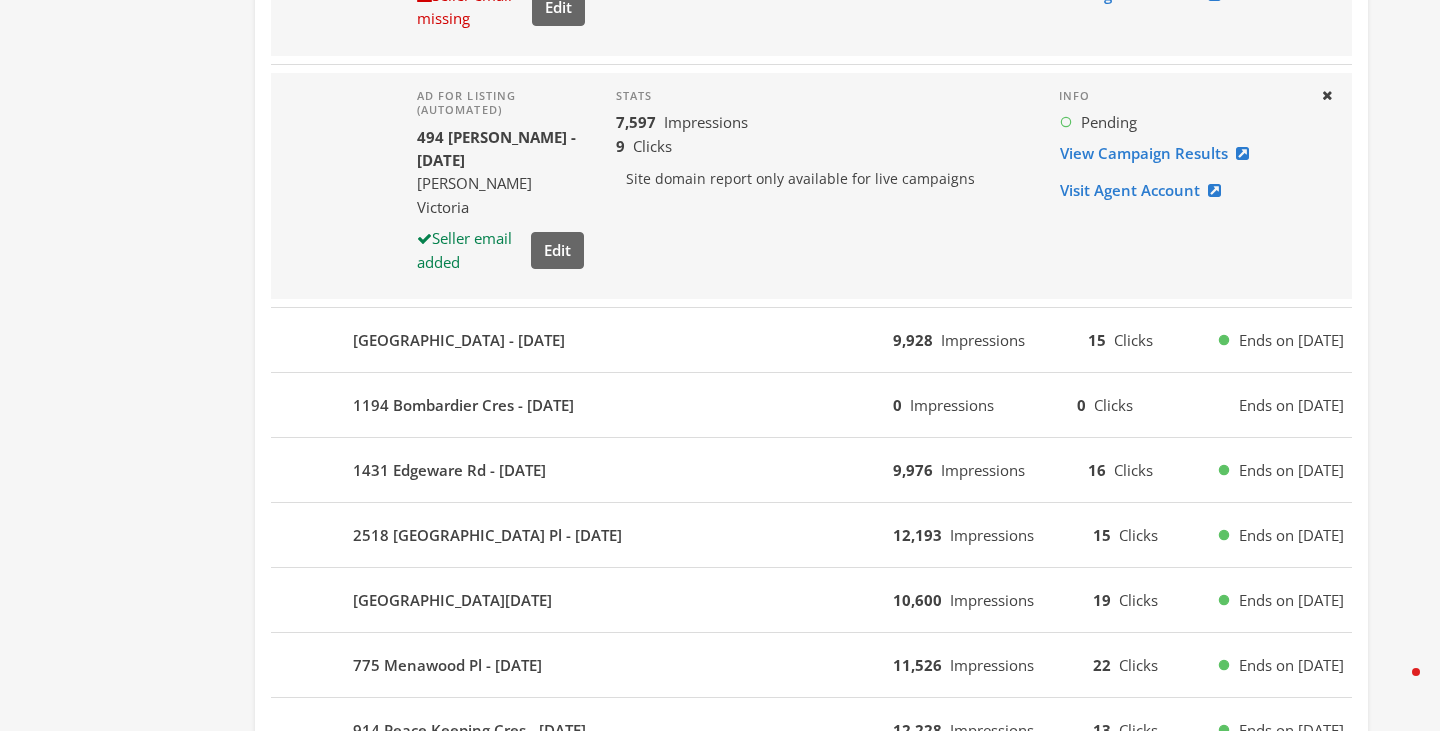 scroll, scrollTop: 929, scrollLeft: 0, axis: vertical 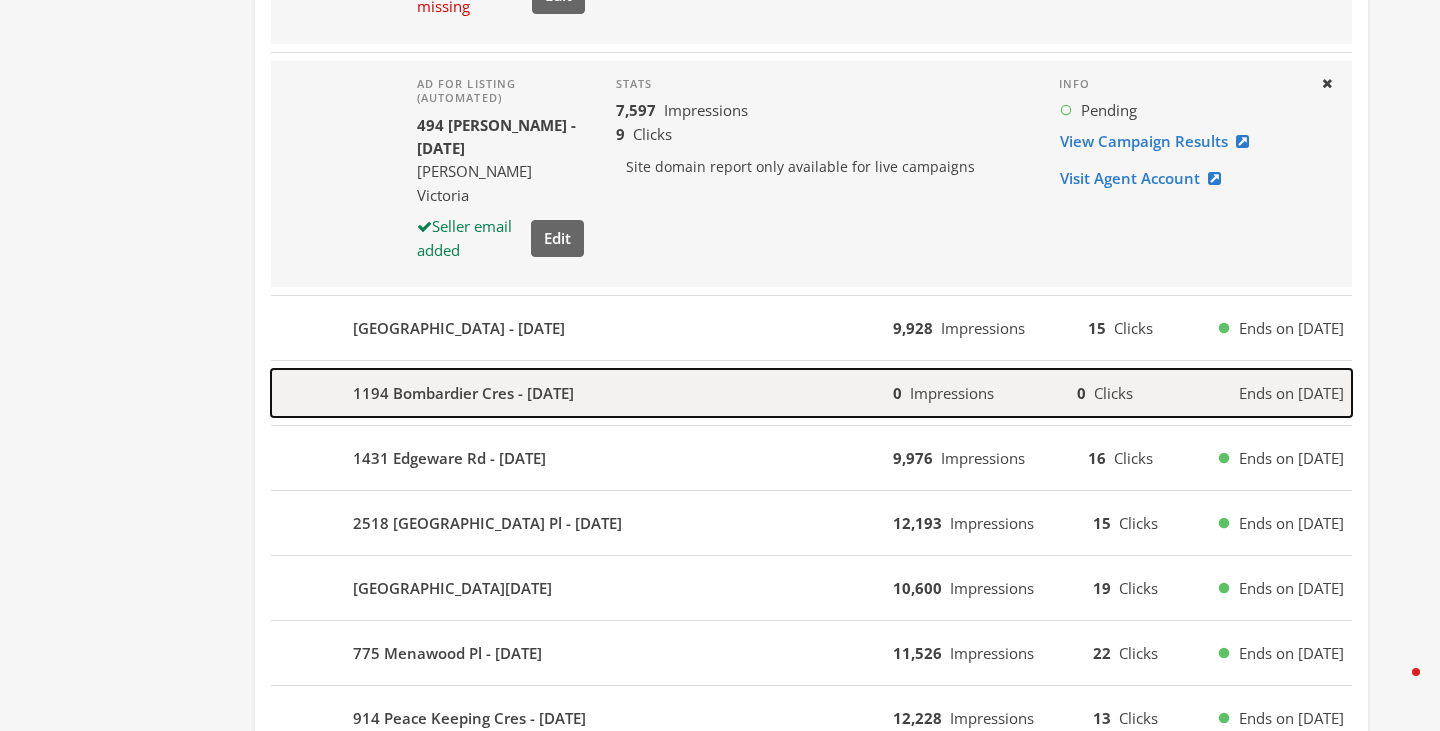 click on "Impressions" at bounding box center (952, 393) 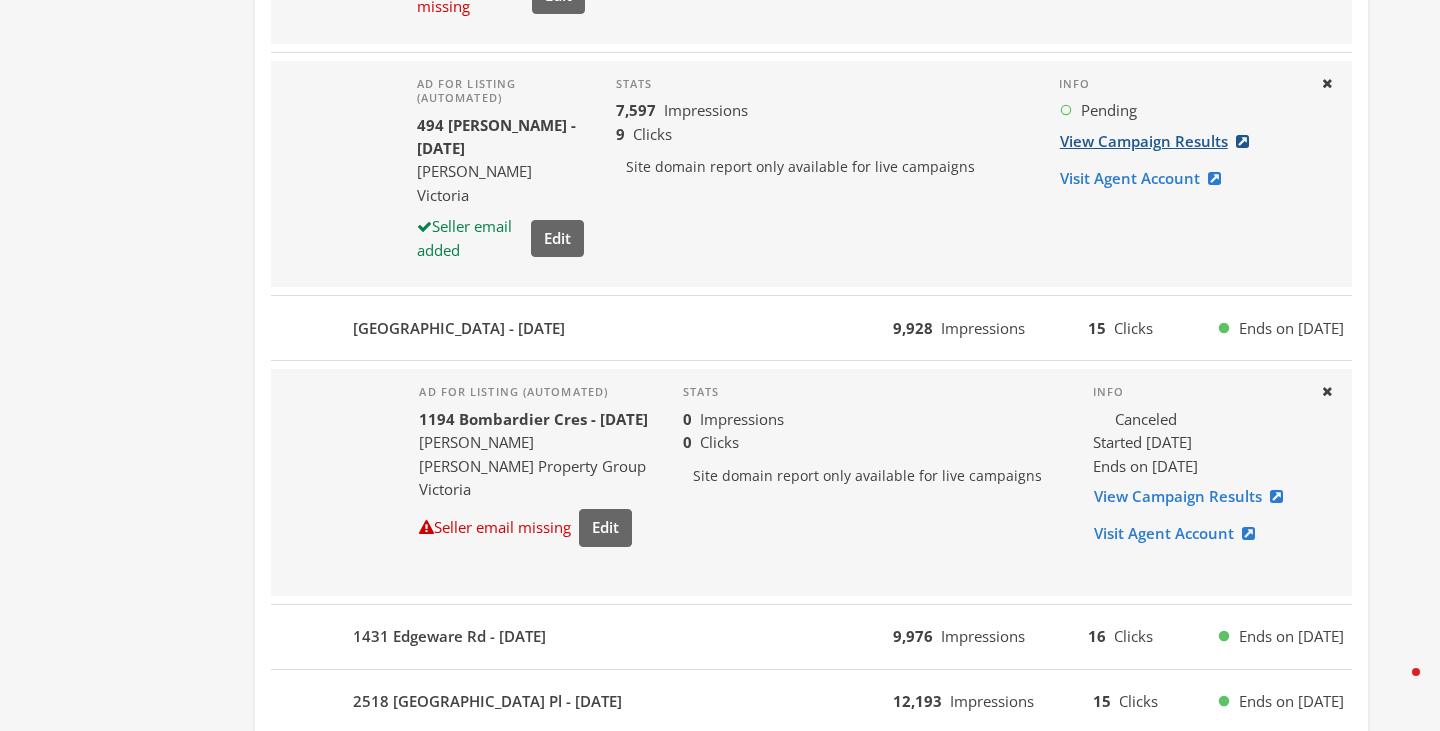click on "View Campaign Results" at bounding box center (1160, 141) 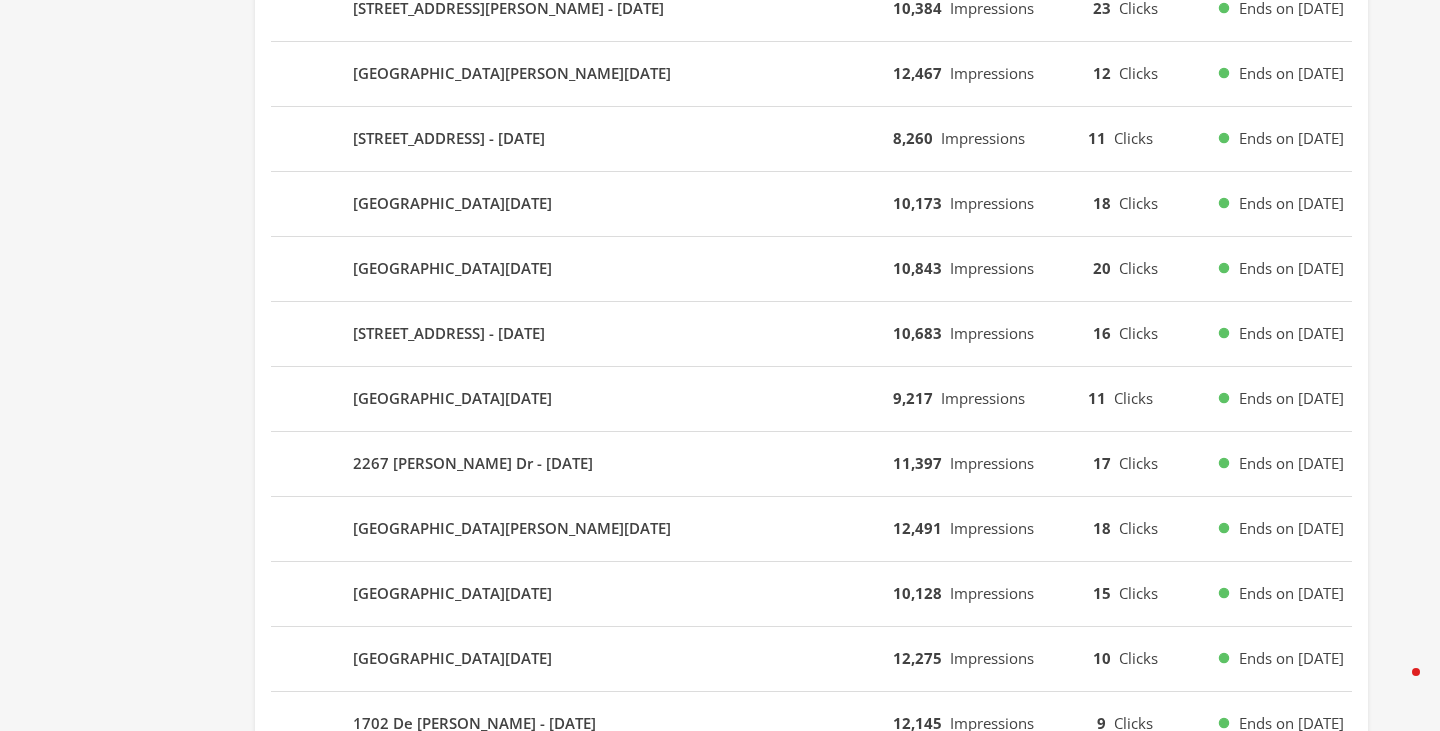 scroll, scrollTop: 422, scrollLeft: 0, axis: vertical 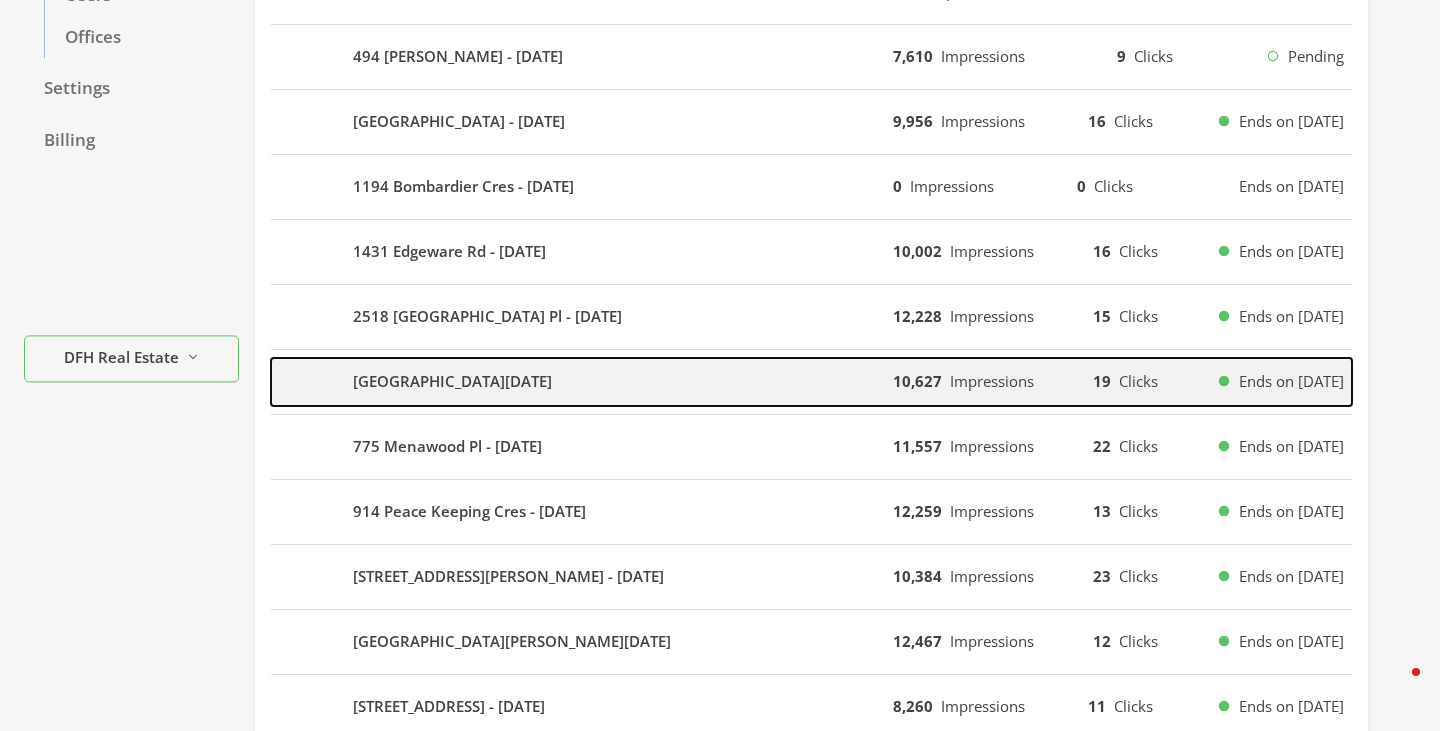 click on "[GEOGRAPHIC_DATA][DATE]" at bounding box center [582, 382] 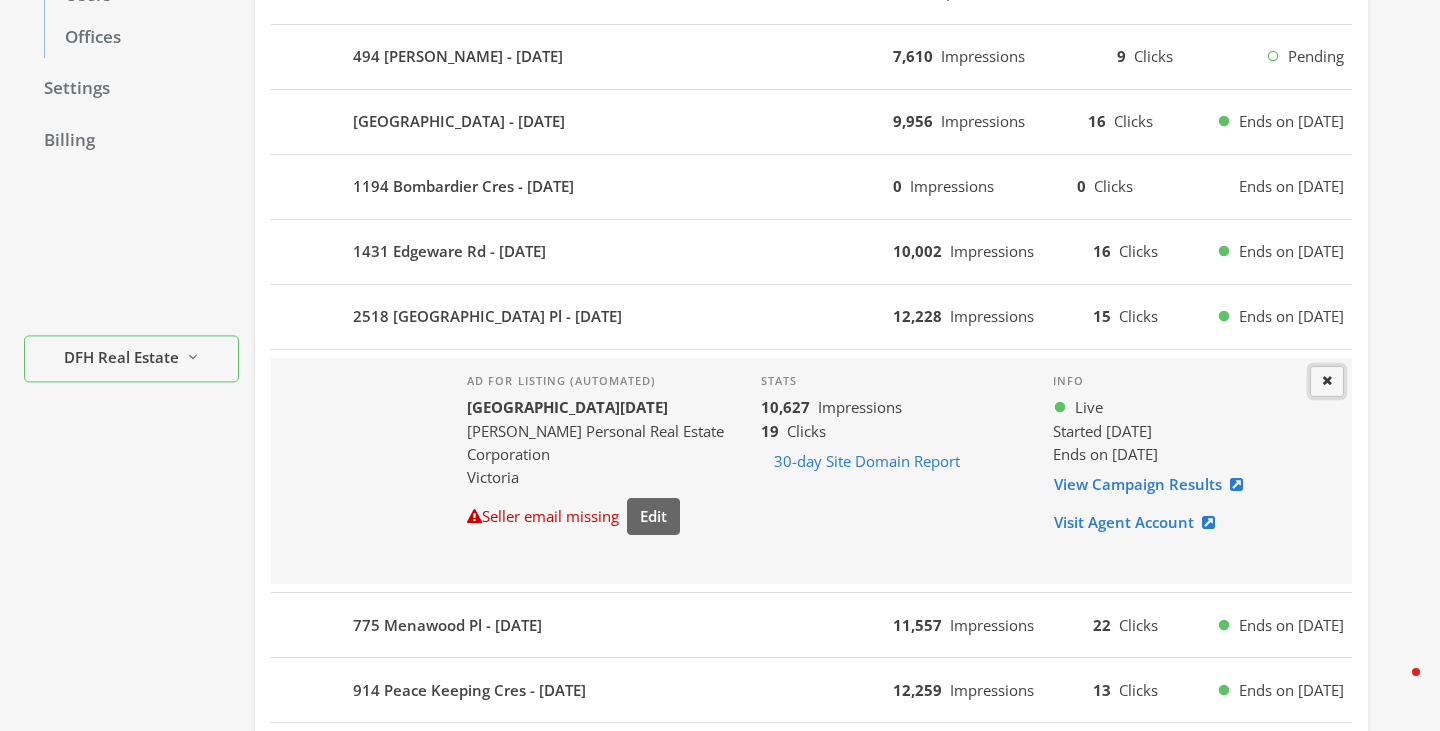 click on "Close" at bounding box center [1327, 381] 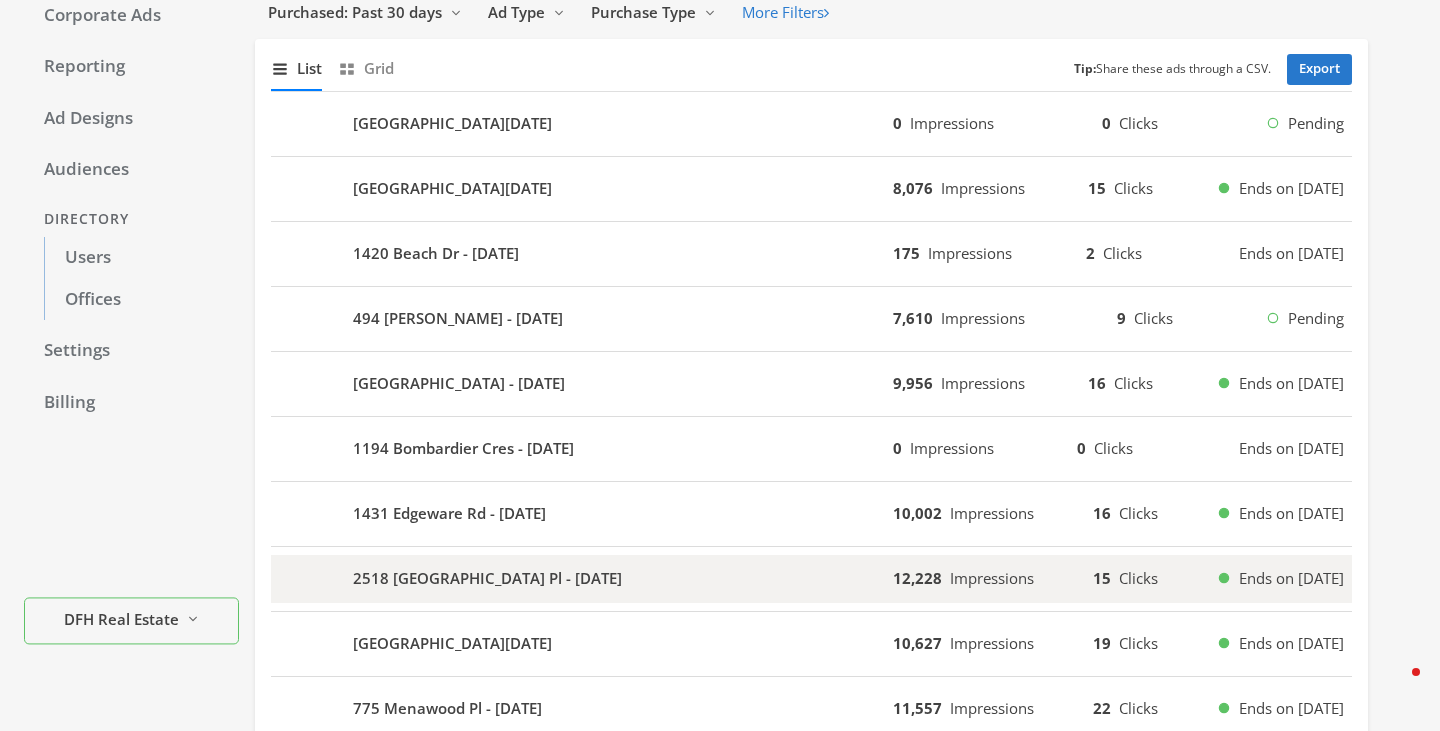 scroll, scrollTop: 0, scrollLeft: 0, axis: both 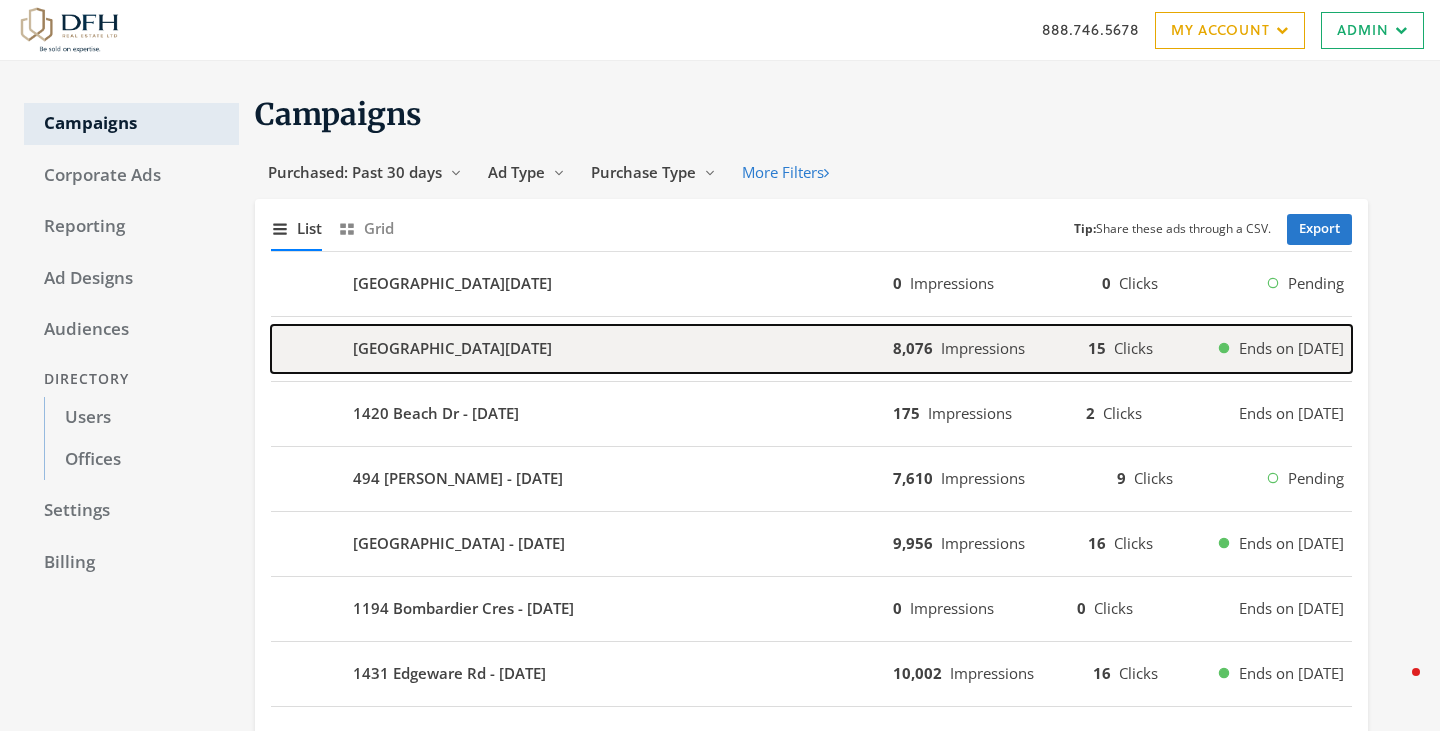 click on "2850 Stautw Rd - 2025-07-24" at bounding box center (582, 349) 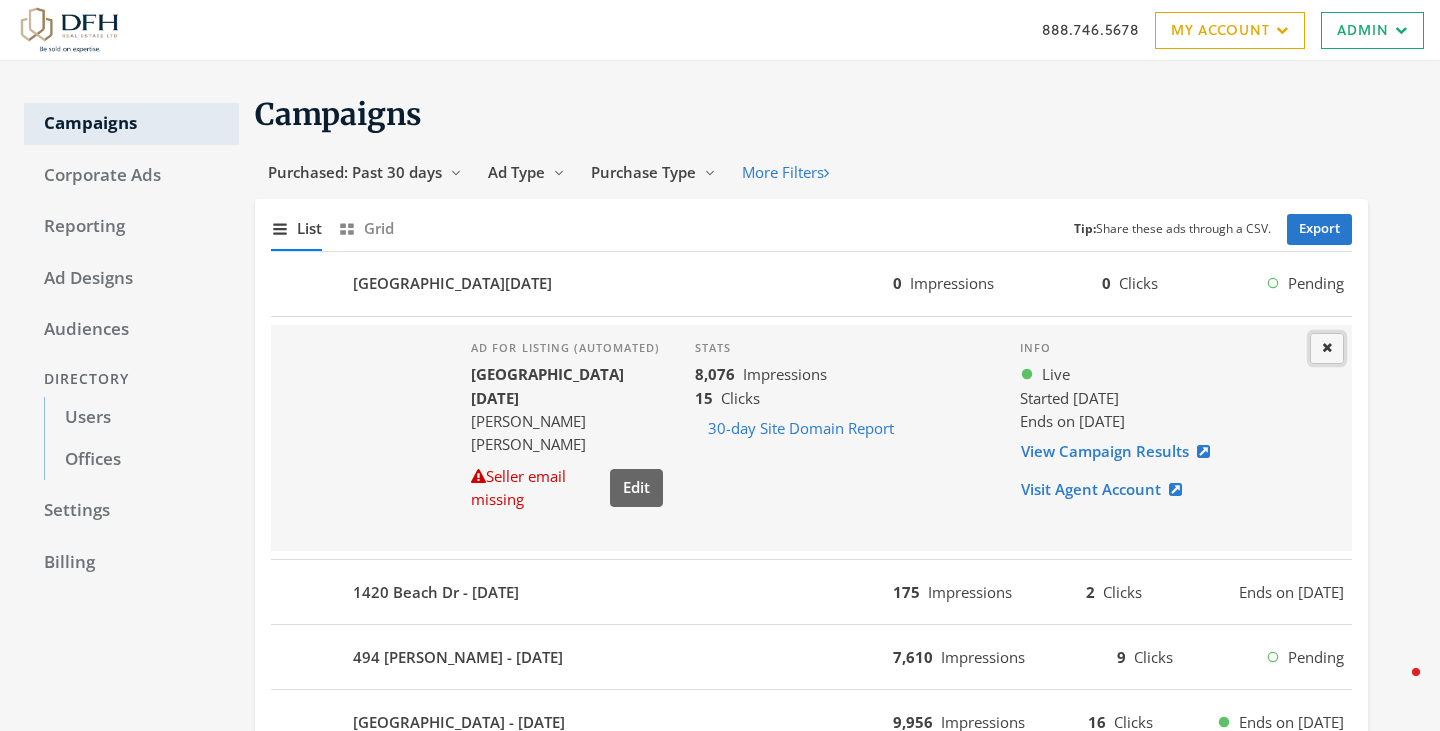click on "Close" at bounding box center [1327, 348] 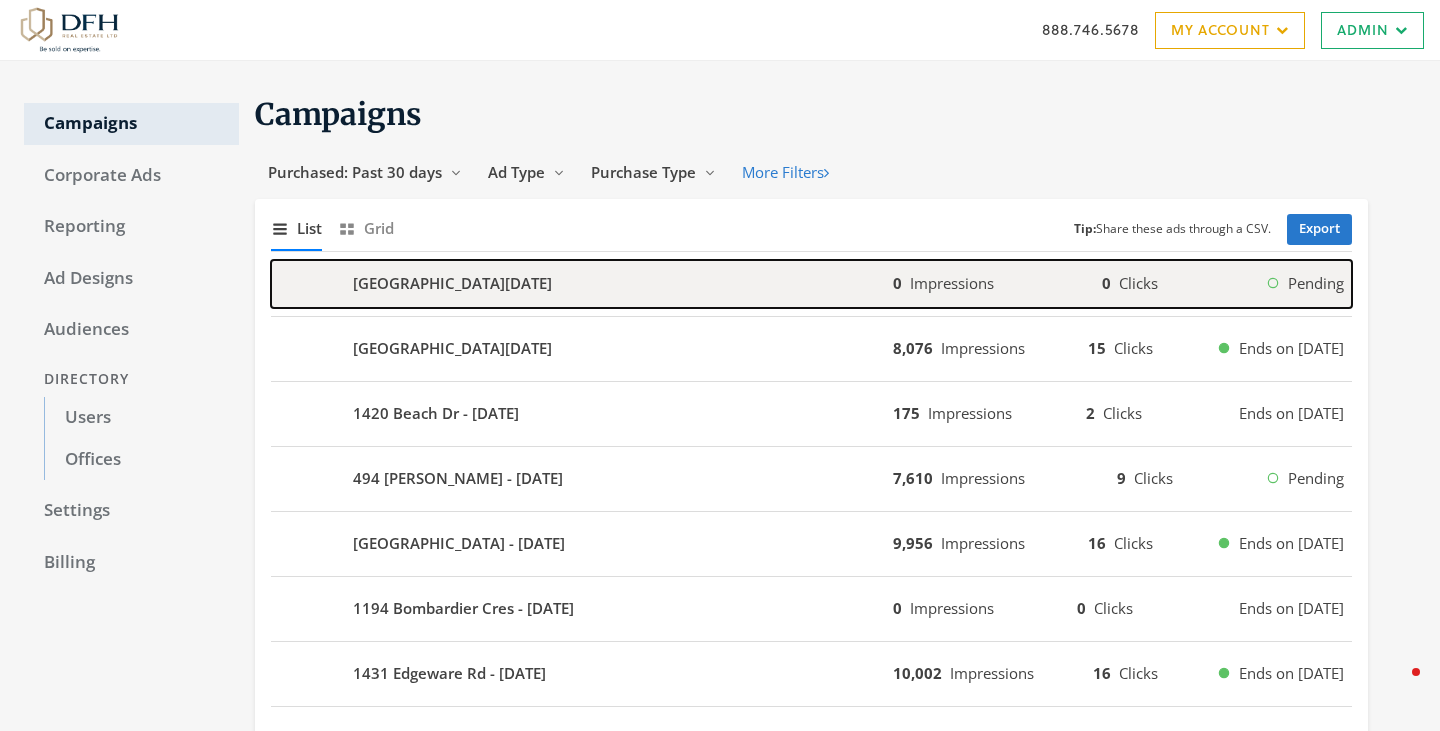 click on "1366 Hillside Ave - 2025-07-25" at bounding box center (452, 283) 